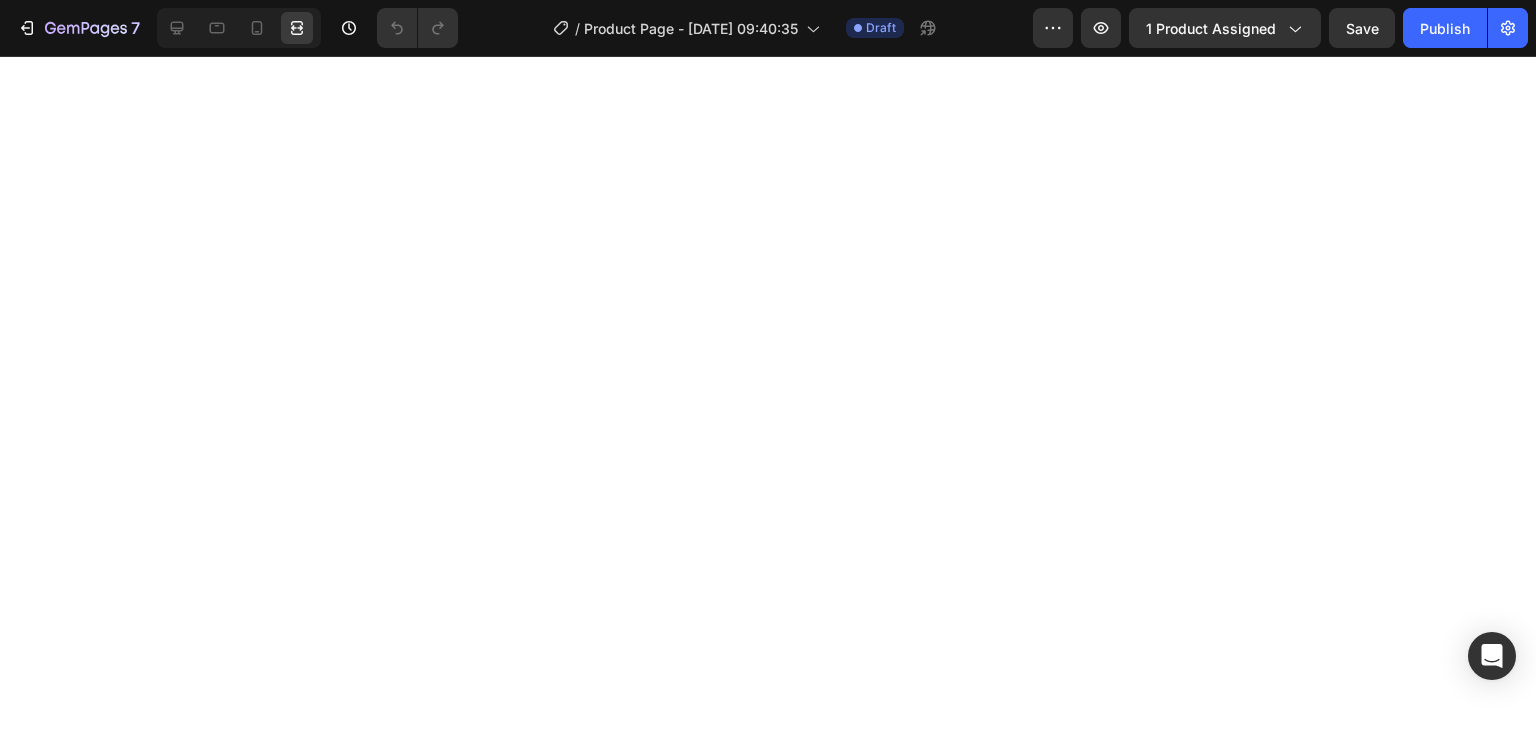 scroll, scrollTop: 0, scrollLeft: 0, axis: both 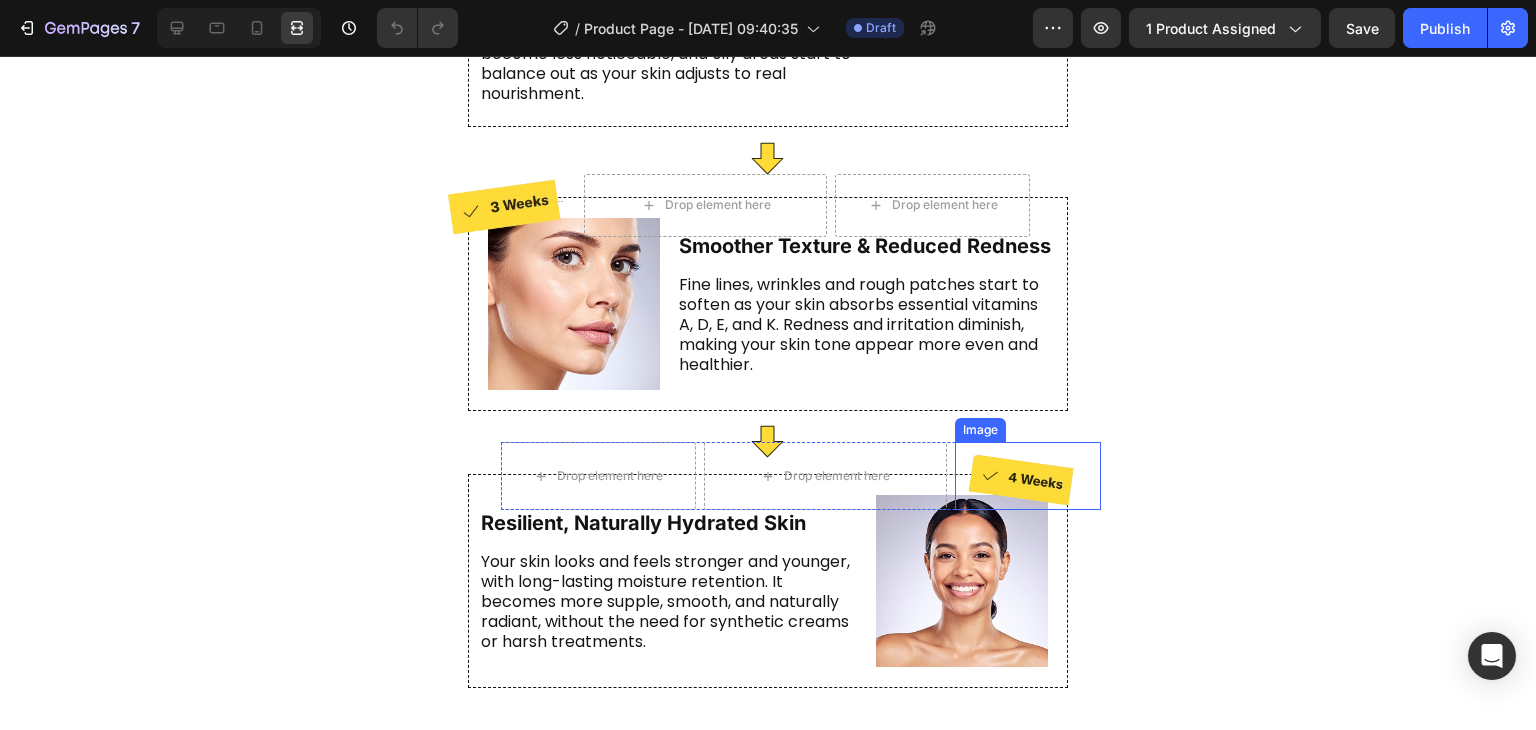 click at bounding box center (1028, 476) 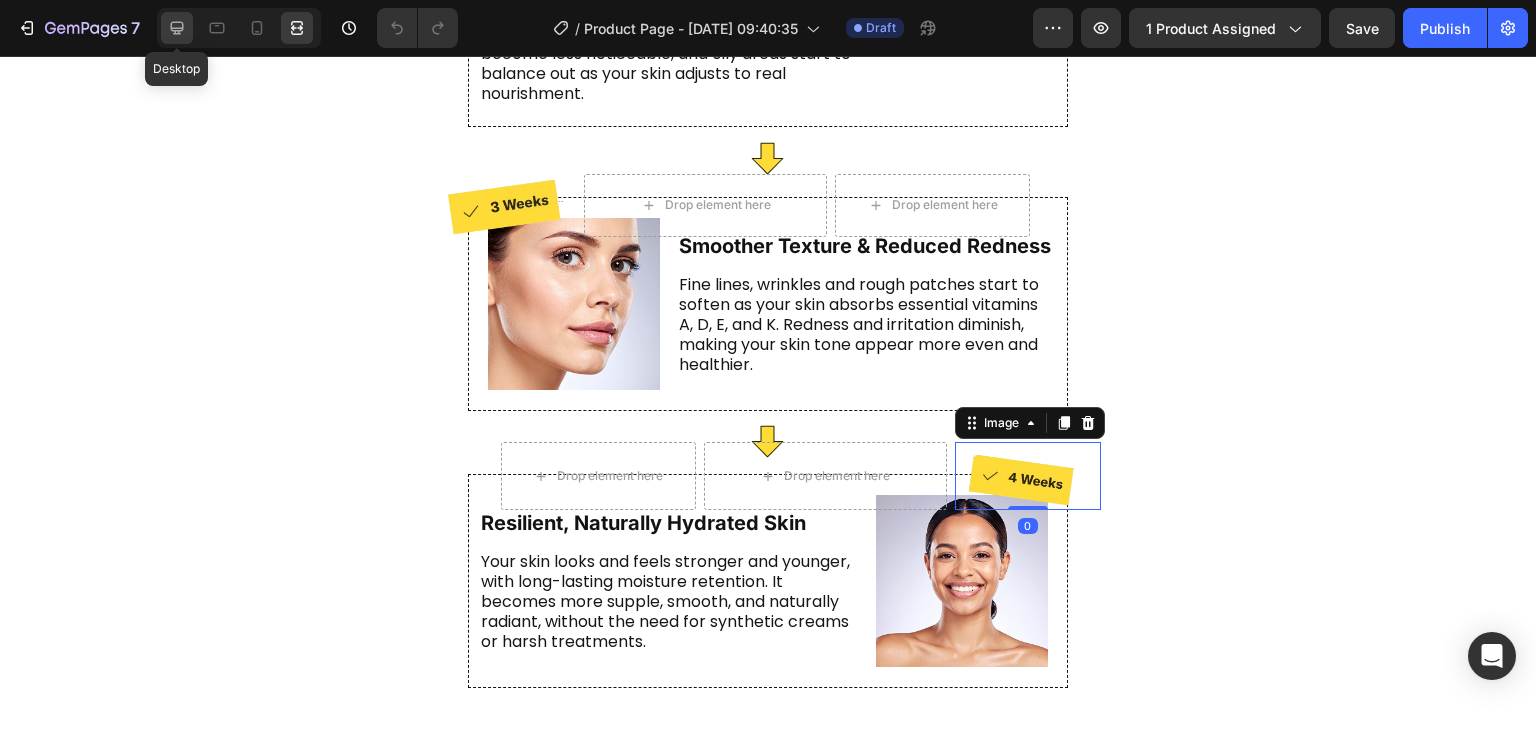 click 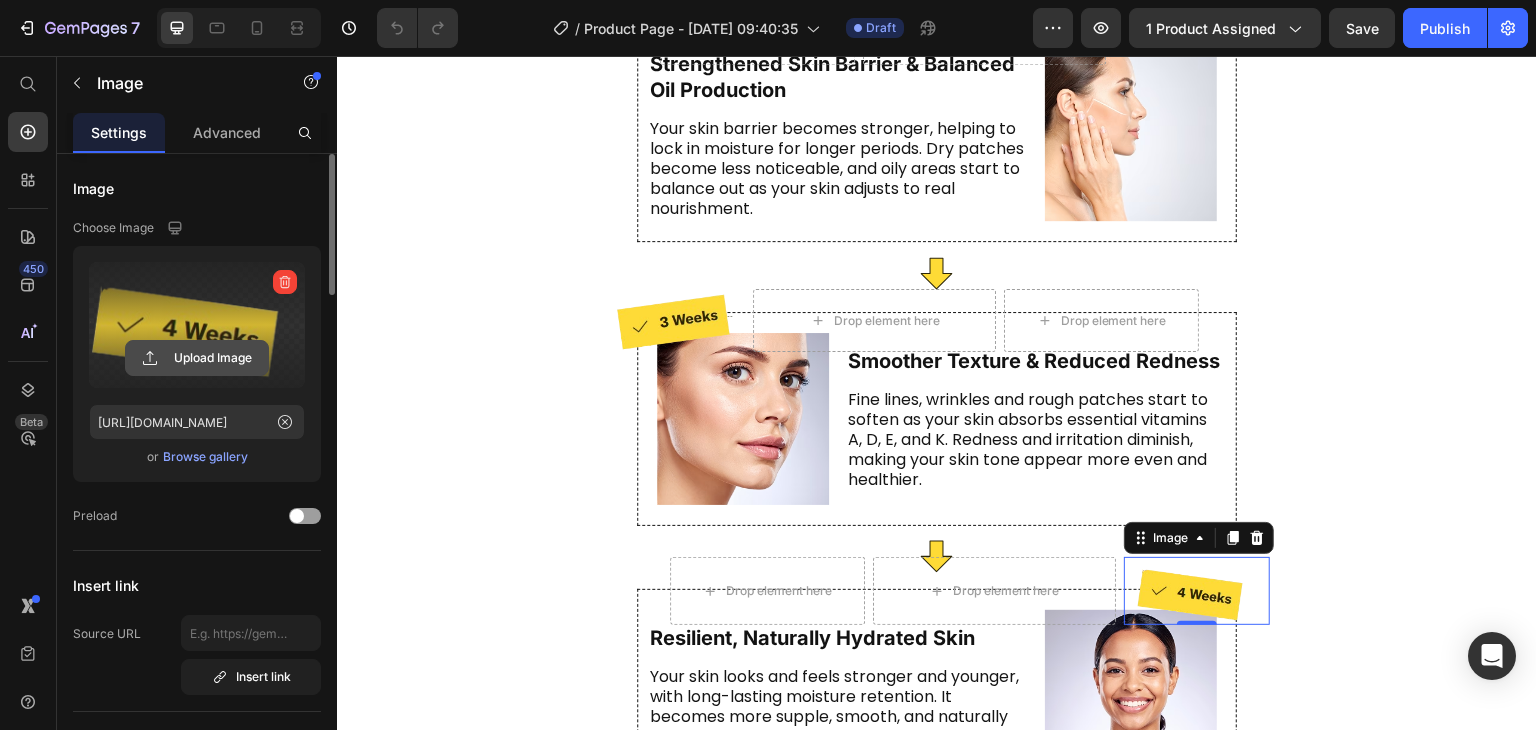 click 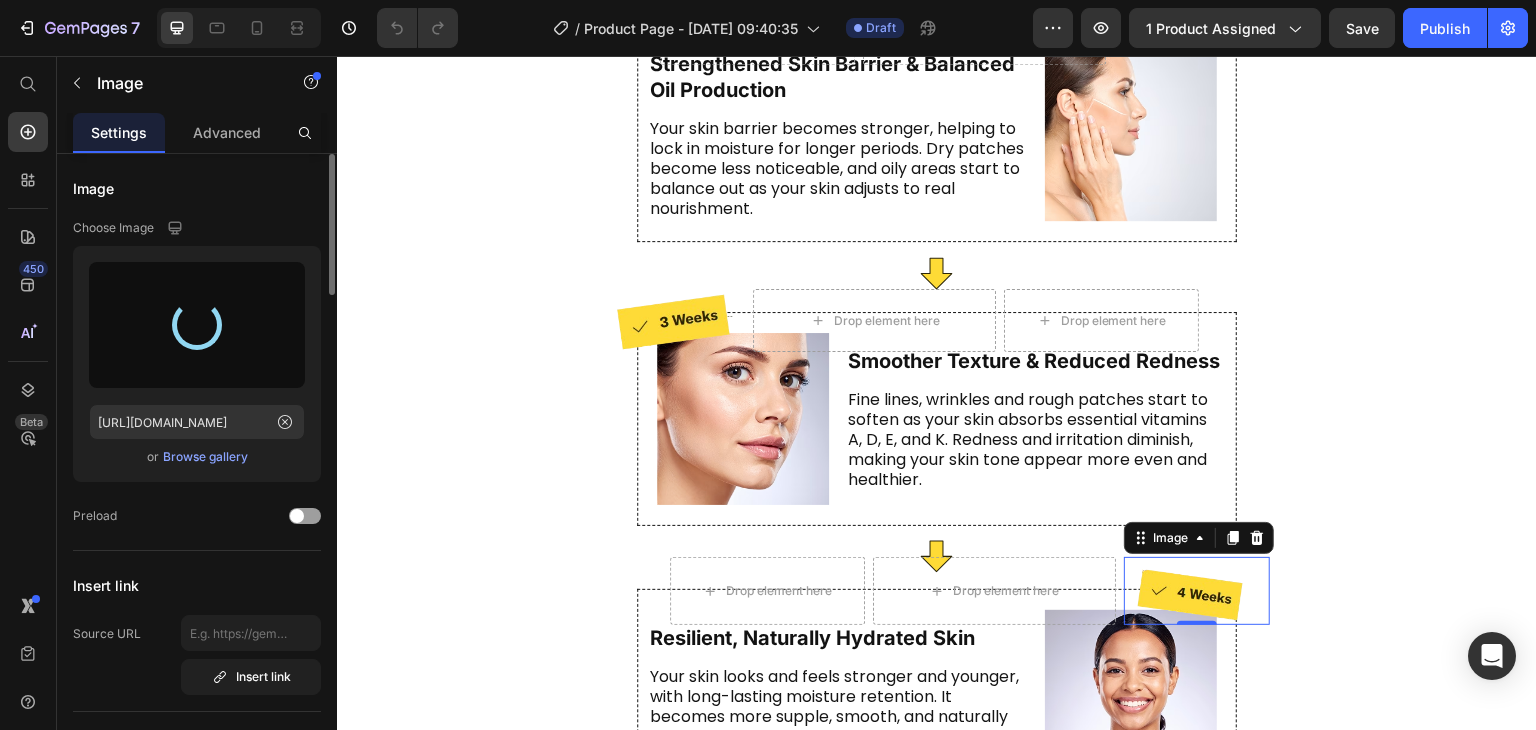 type on "[URL][DOMAIN_NAME]" 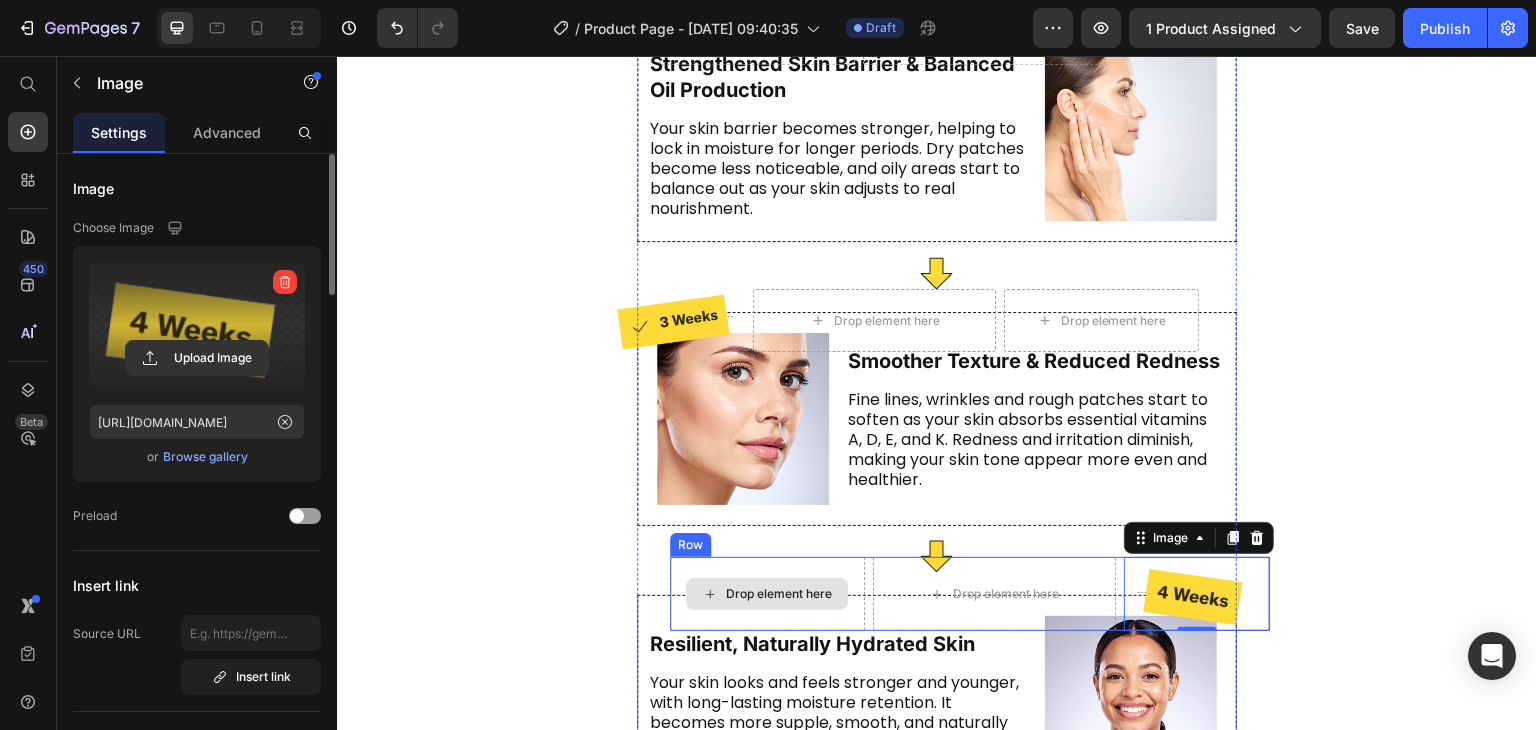 click on "Drop element here" at bounding box center [767, 594] 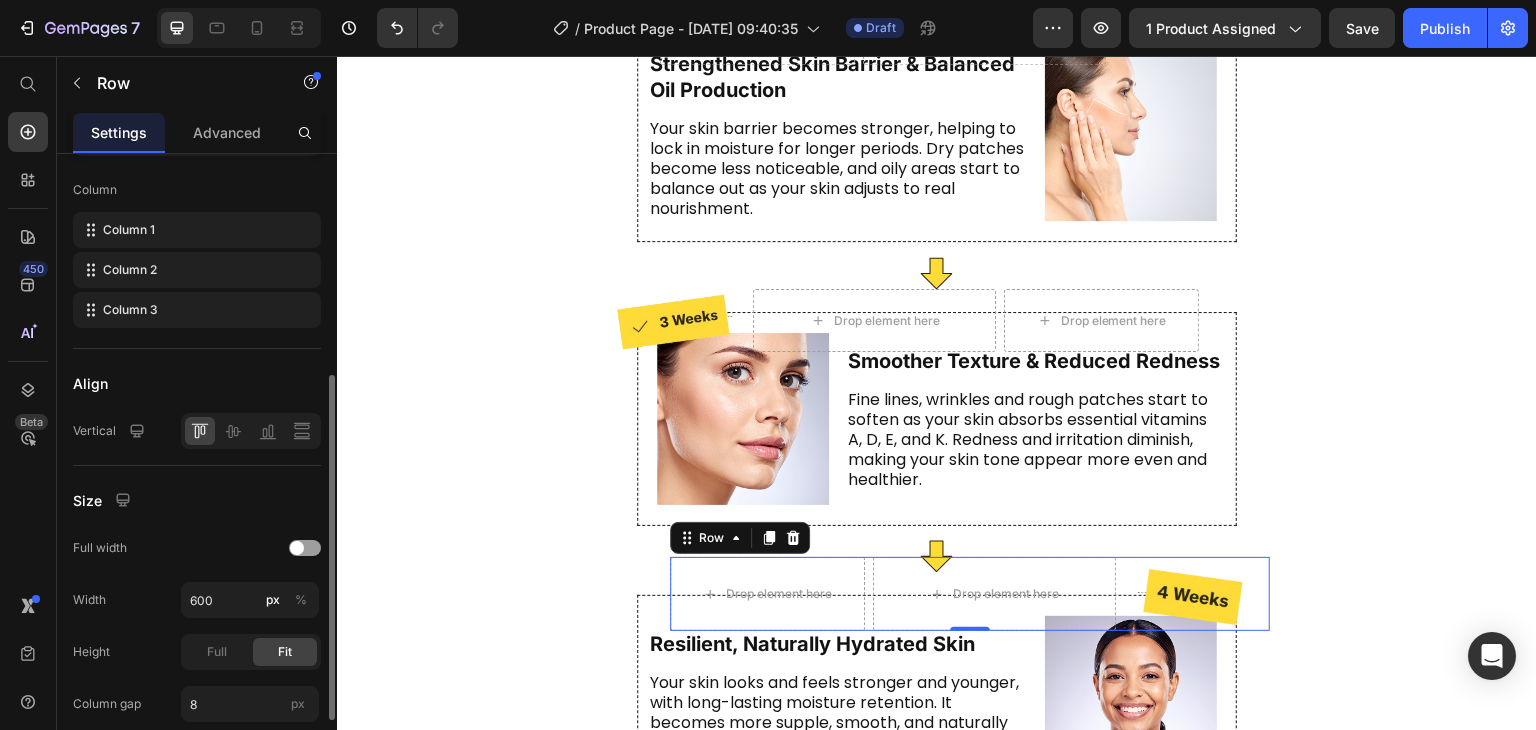 scroll, scrollTop: 376, scrollLeft: 0, axis: vertical 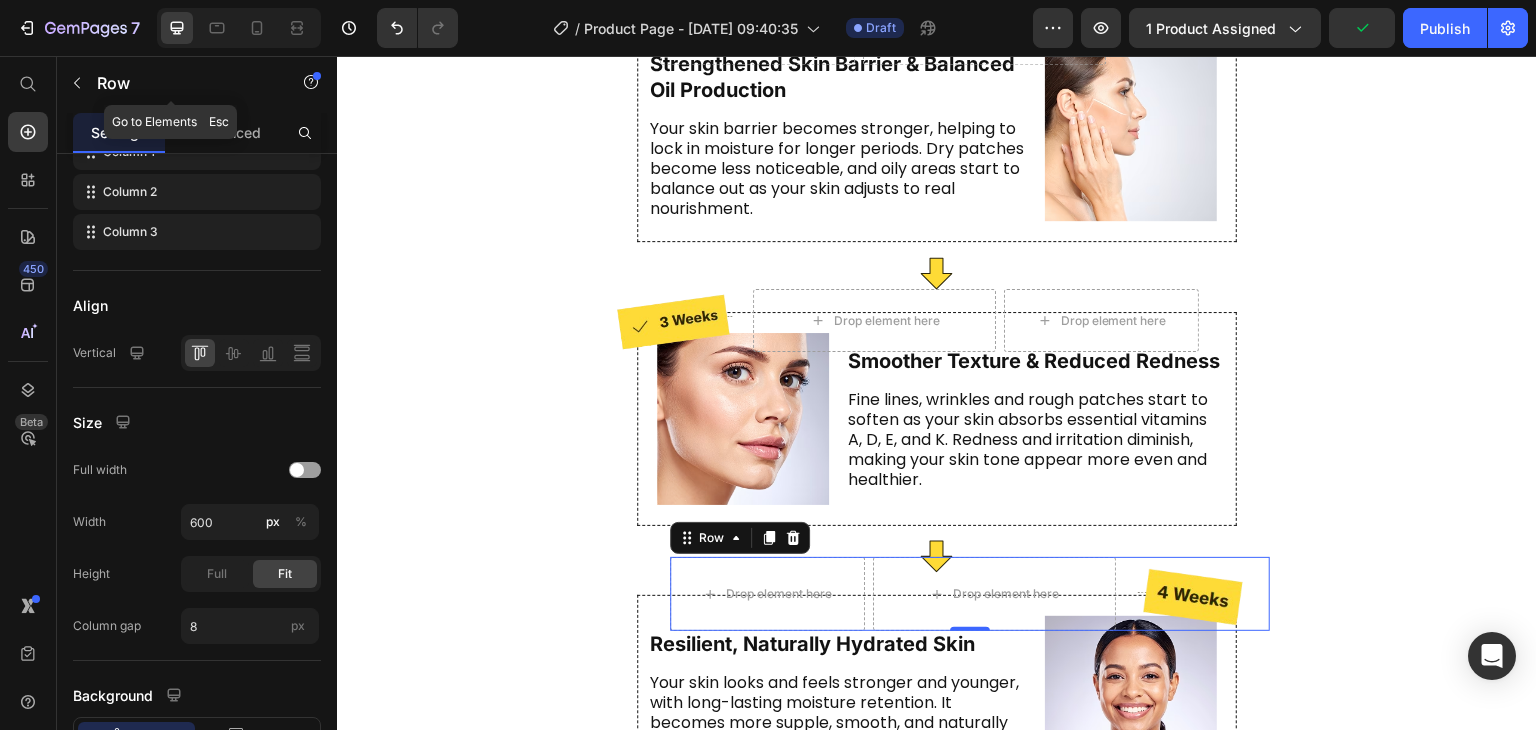 click on "Row" 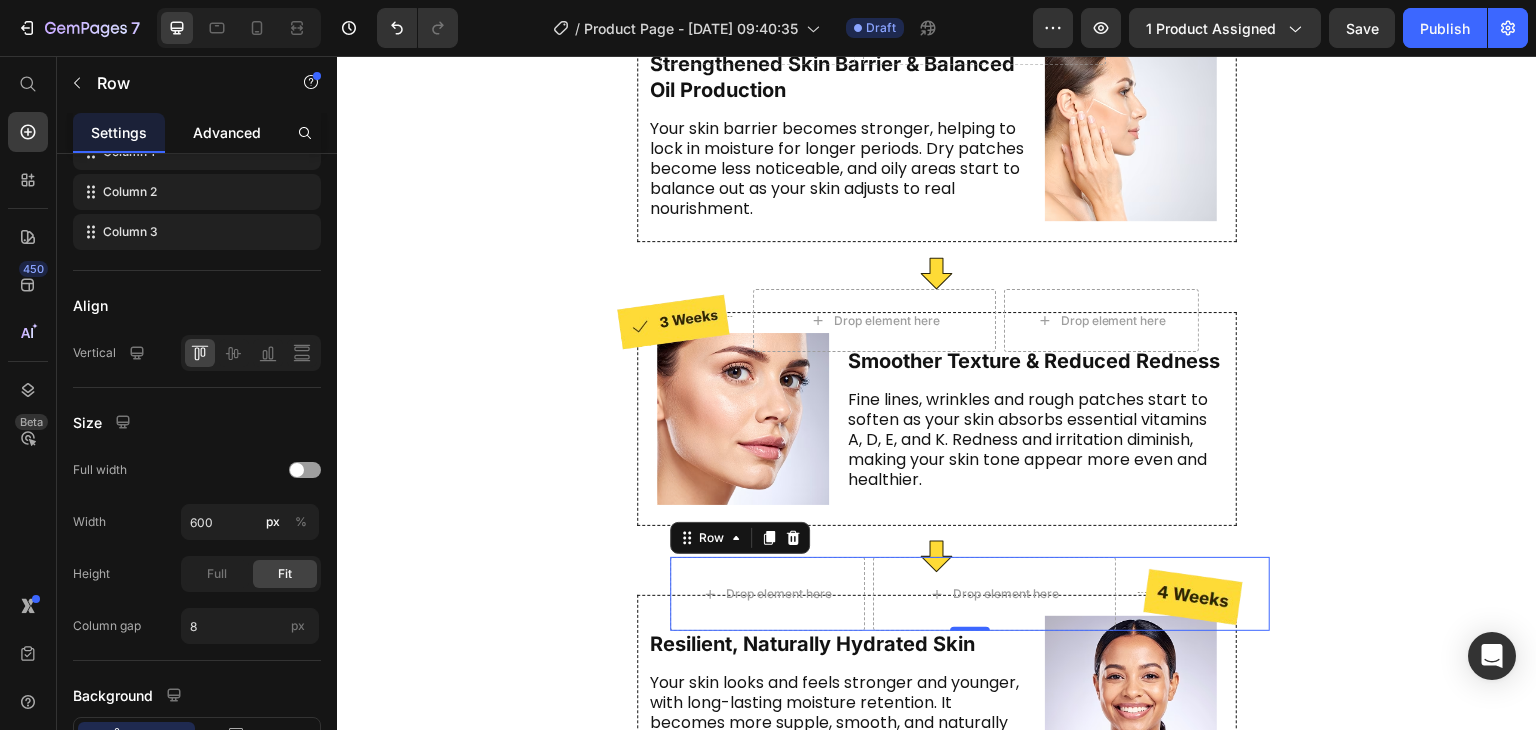 click on "Advanced" at bounding box center [227, 132] 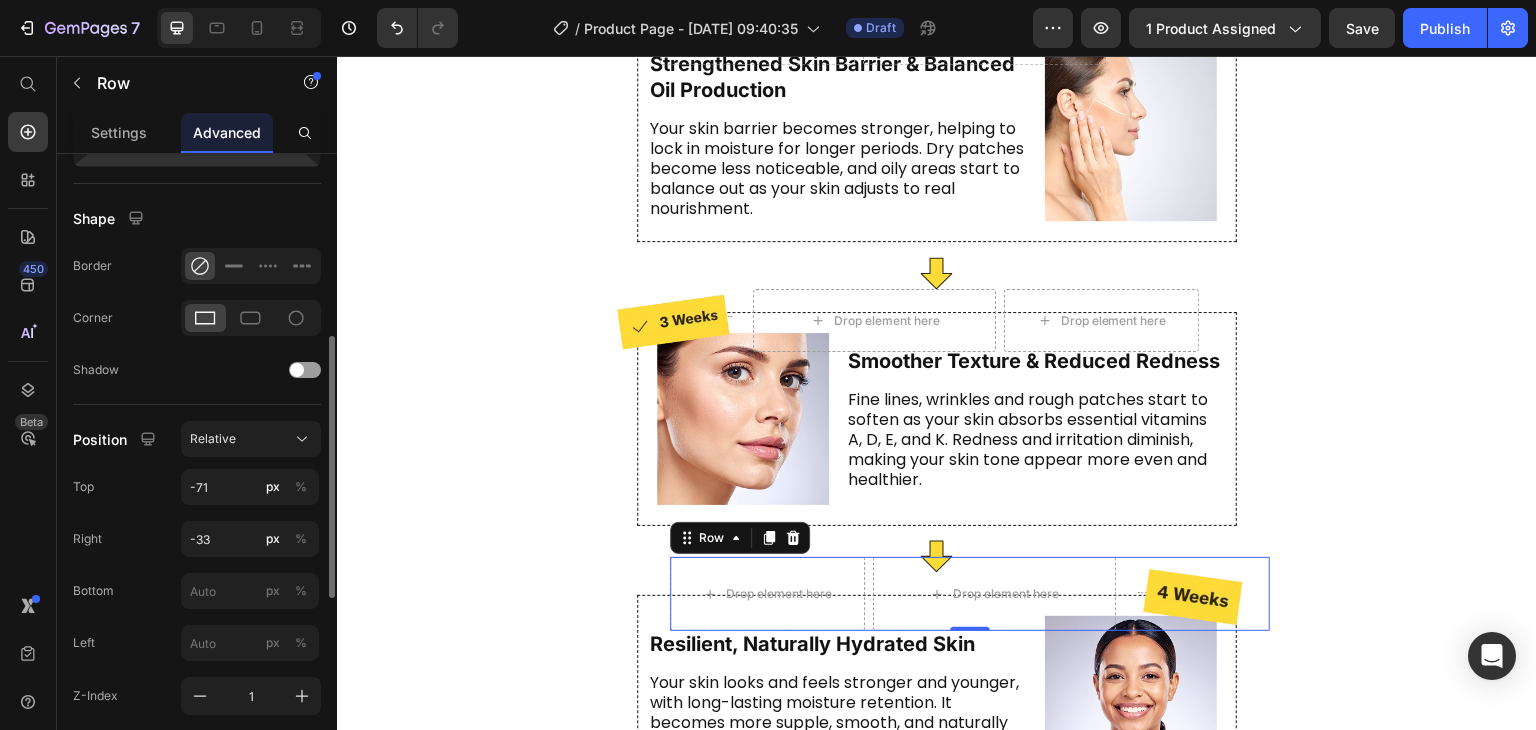 scroll, scrollTop: 484, scrollLeft: 0, axis: vertical 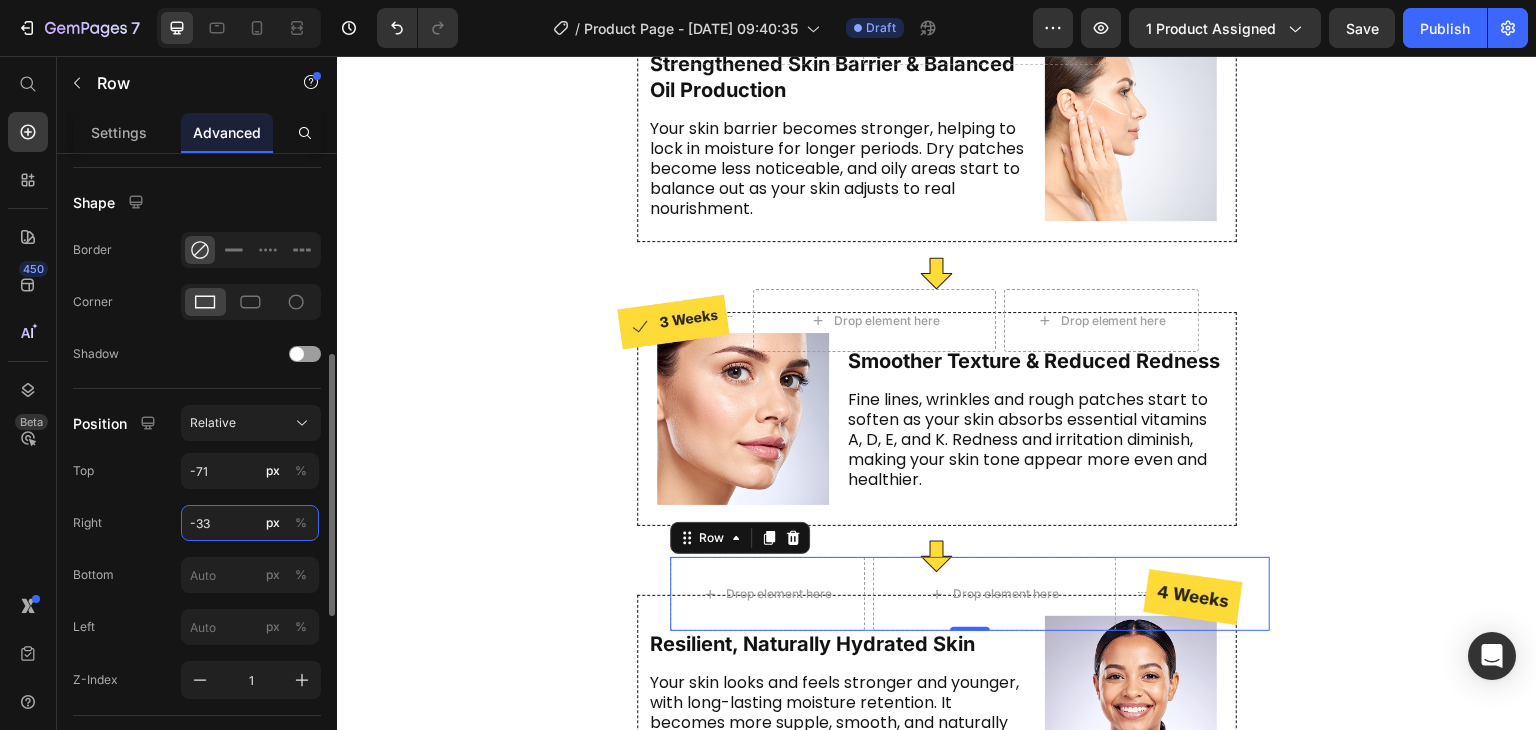 click on "-33" at bounding box center [250, 523] 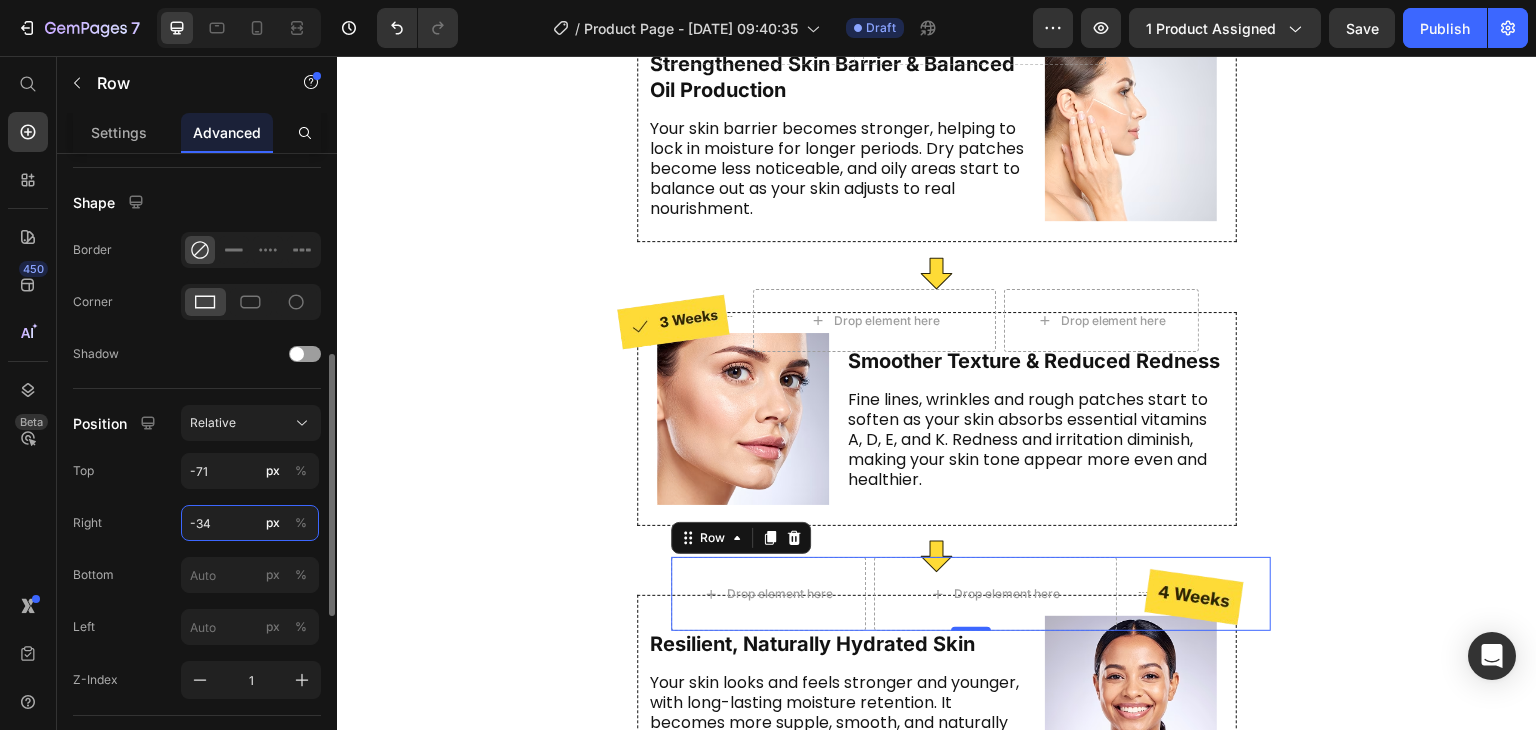 type on "-35" 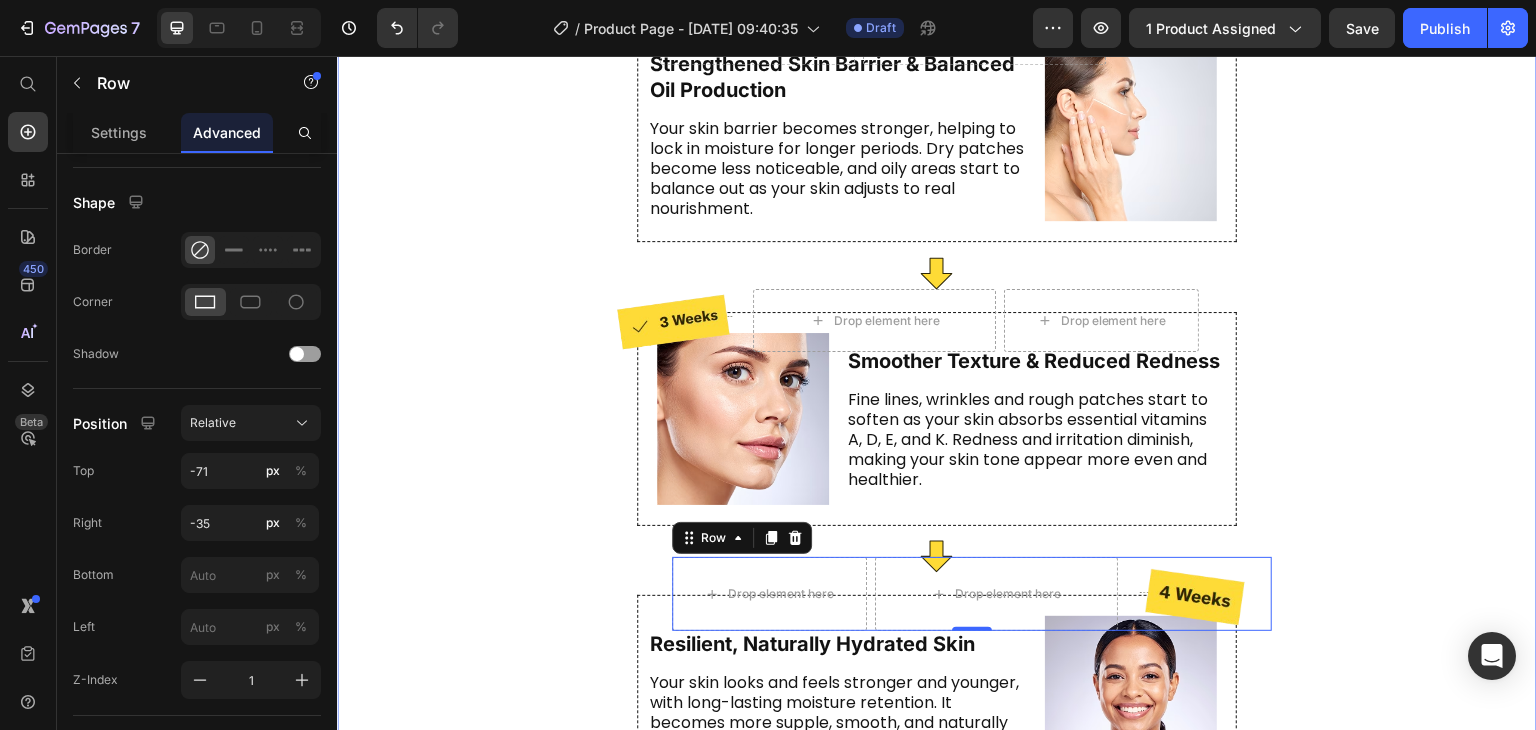 click on "Image" at bounding box center (431, 85) 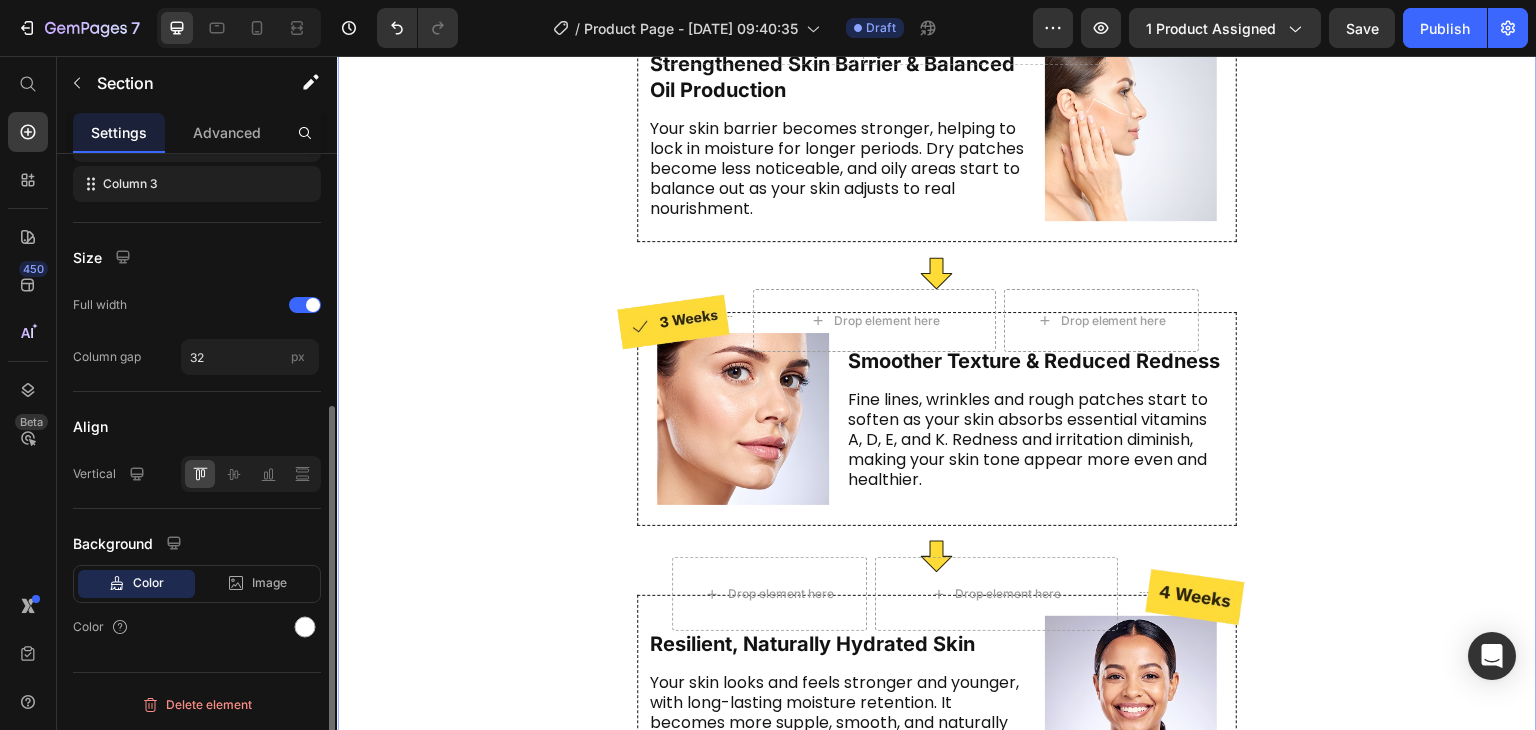 scroll, scrollTop: 0, scrollLeft: 0, axis: both 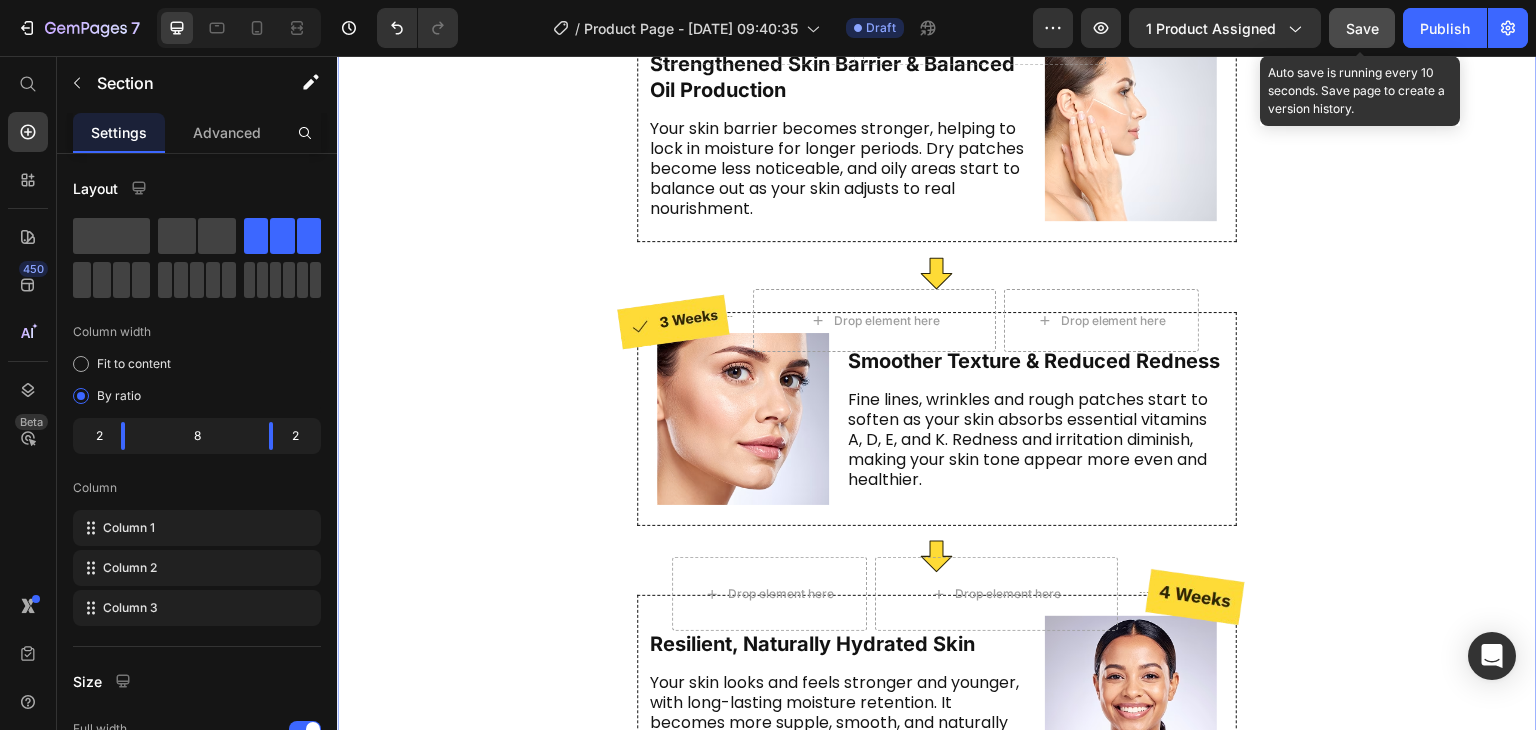 click on "Save" at bounding box center [1362, 28] 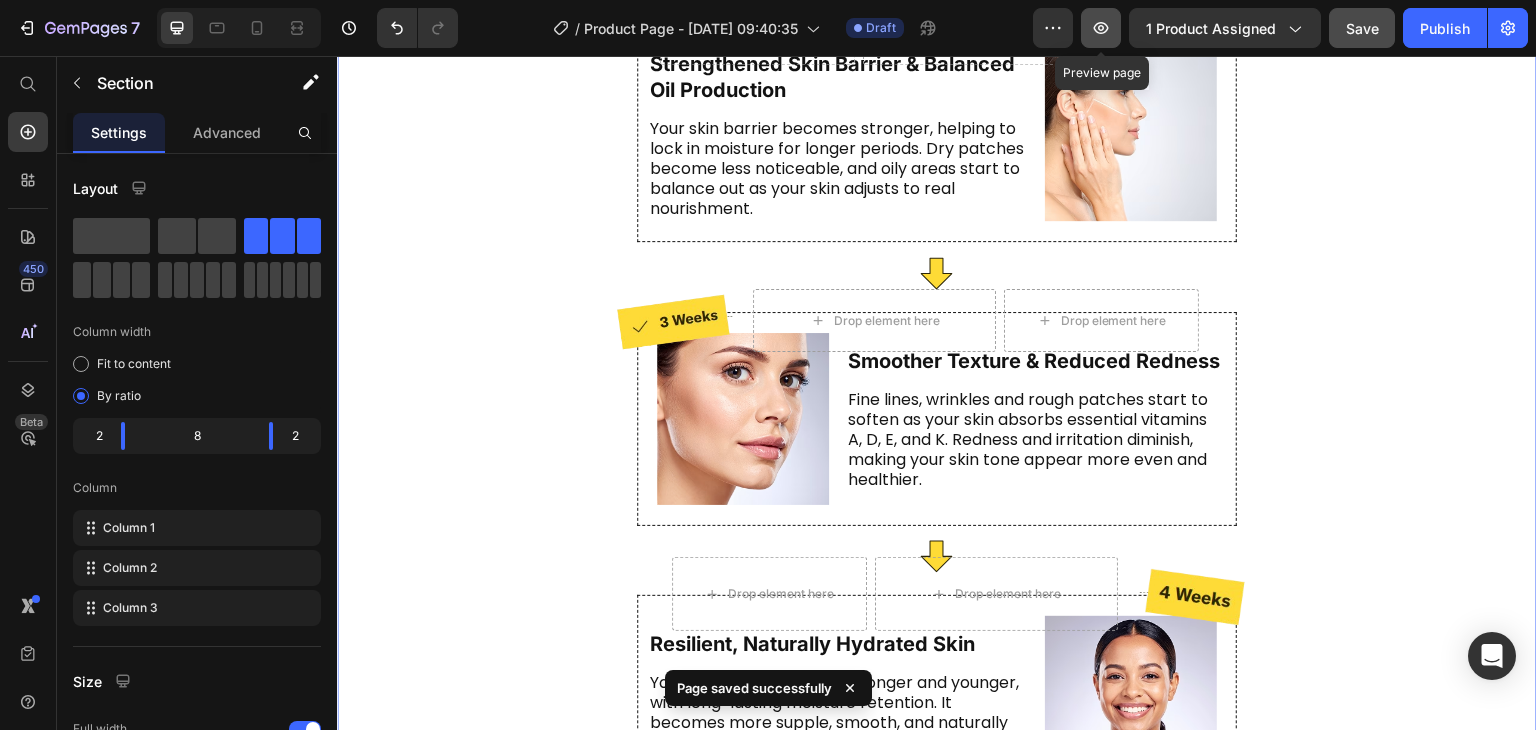 click 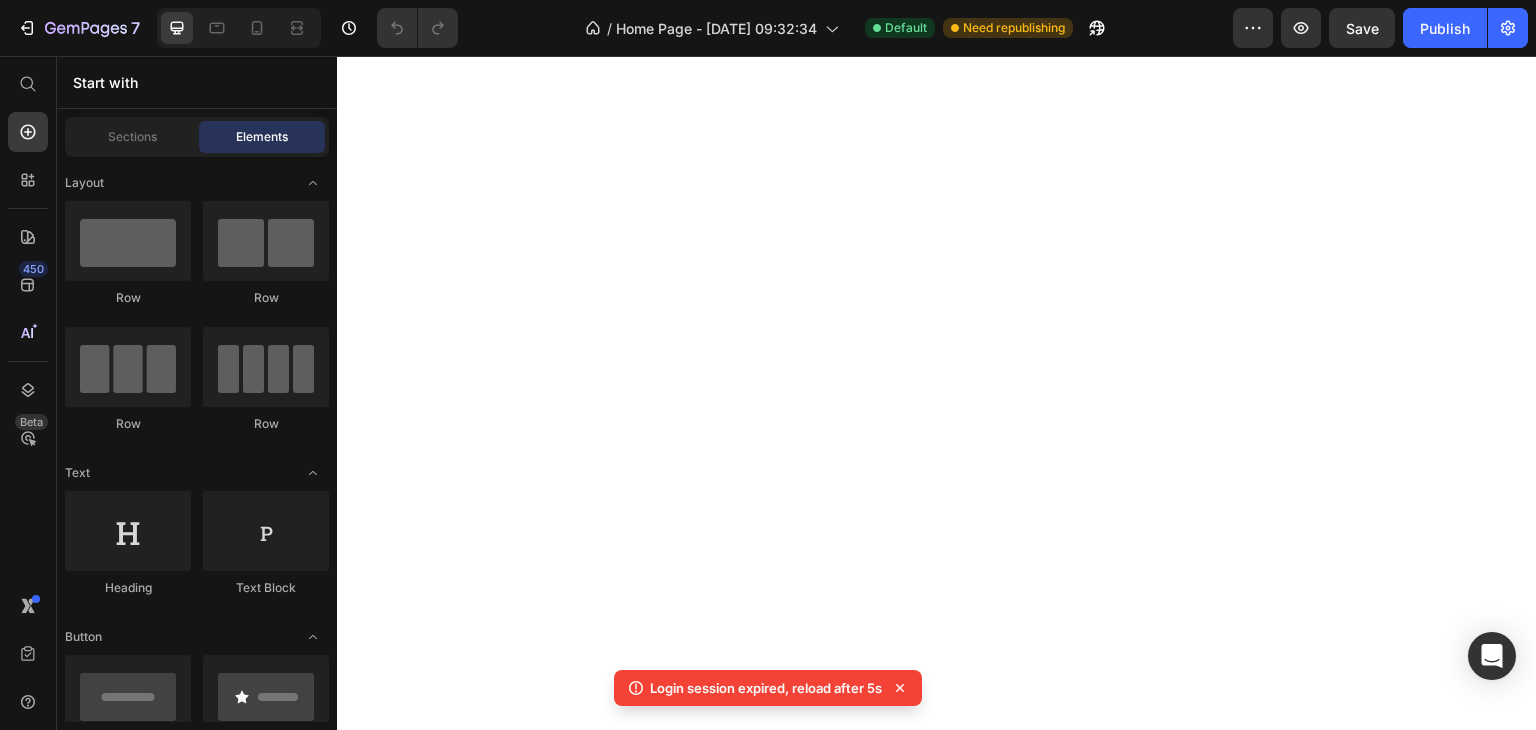 scroll, scrollTop: 0, scrollLeft: 0, axis: both 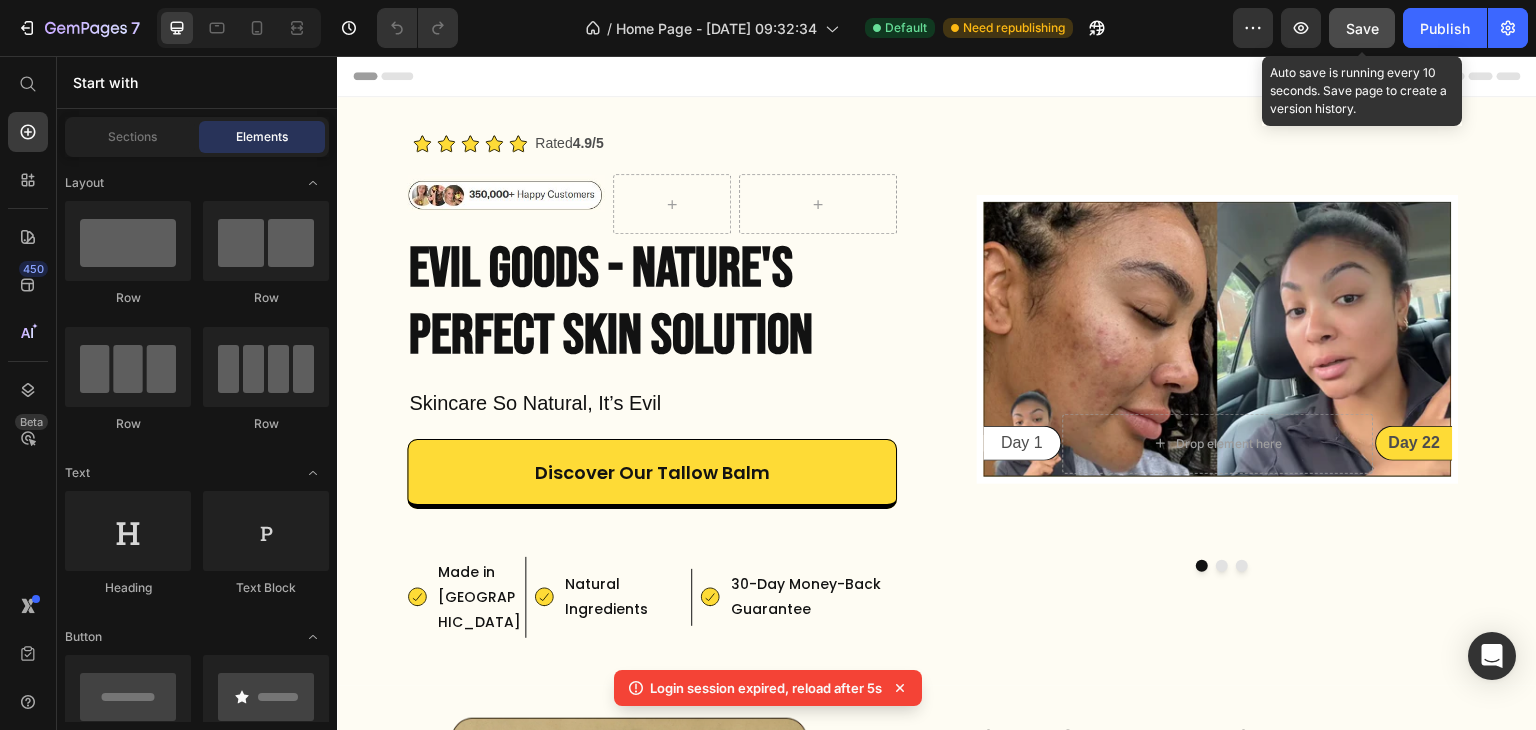 click on "Save" at bounding box center [1362, 28] 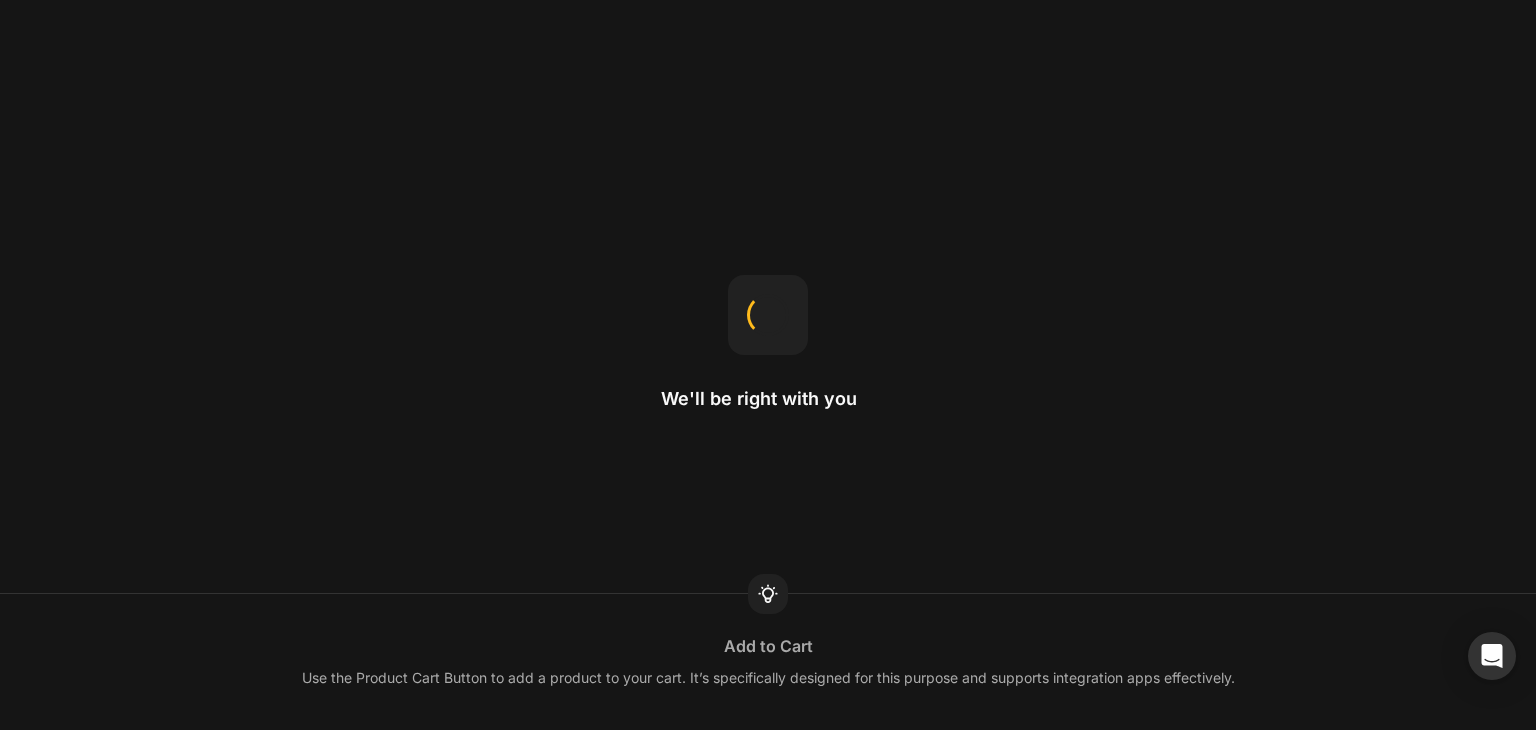 scroll, scrollTop: 0, scrollLeft: 0, axis: both 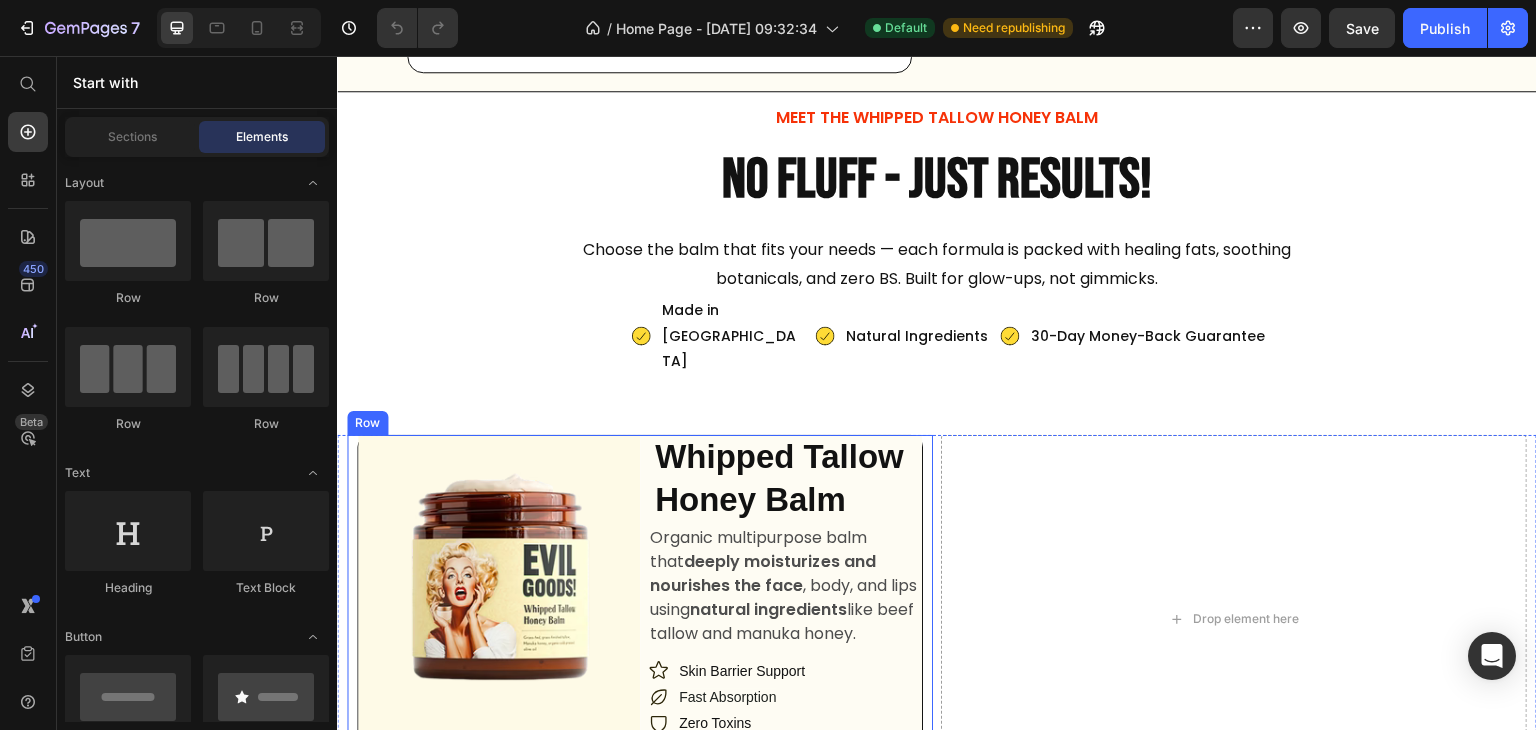 click on "Image                Title Line Row Whipped Tallow Honey Balm Heading Organic multipurpose balm that  deeply moisturizes and nourishes the face , body, and lips using  natural ingredients  like beef tallow and manuka honey. Text Block
Skin Barrier Support
Fast Absorption
Zero Toxins Item List
Drop element here Row Row Row Row" at bounding box center [640, 619] 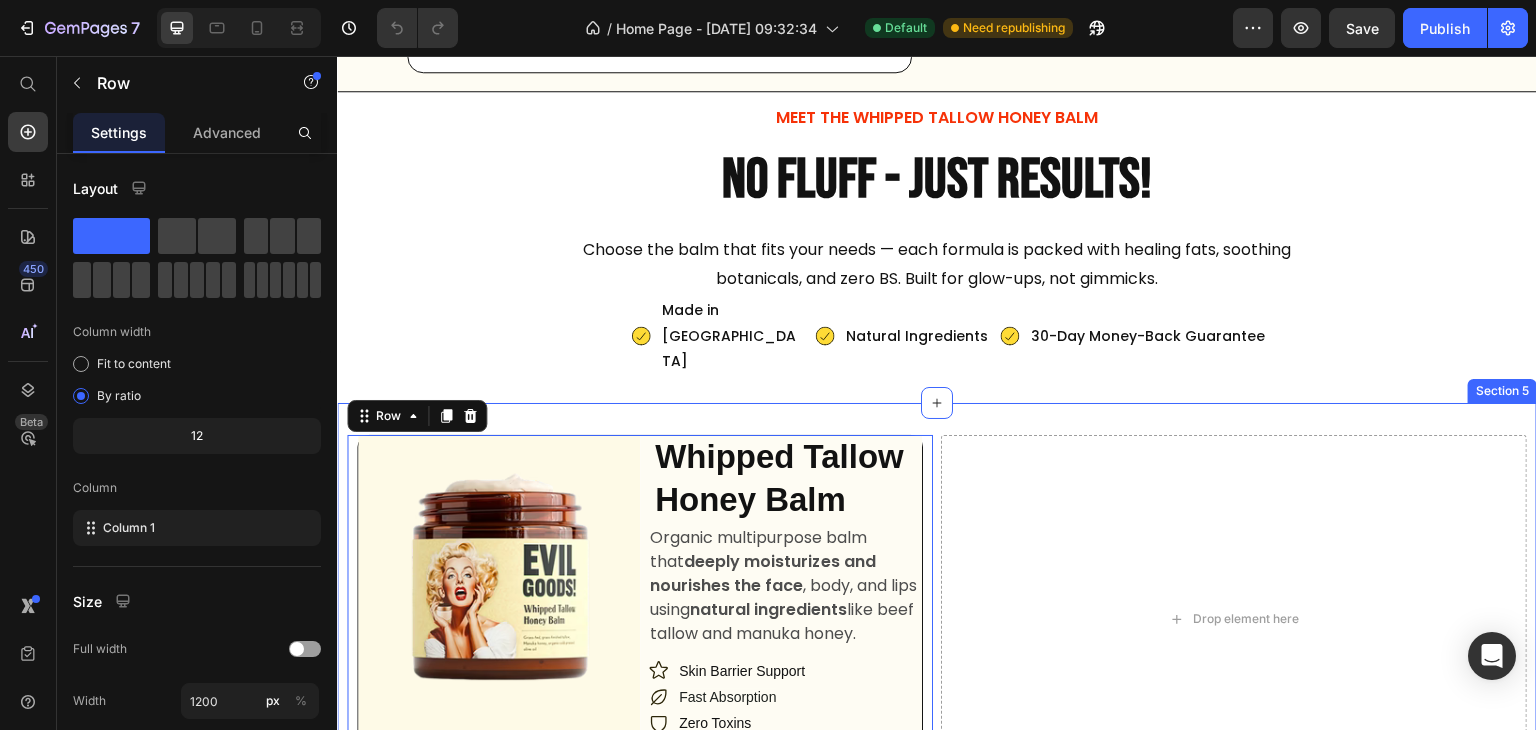 click on "Image                Title Line Row Whipped Tallow Honey Balm Heading Organic multipurpose balm that  deeply moisturizes and nourishes the face , body, and lips using  natural ingredients  like beef tallow and manuka honey. Text Block
Skin Barrier Support
Fast Absorption
Zero Toxins Item List
Drop element here Row Row Row Row   0
Drop element here Row Section 5" at bounding box center (937, 627) 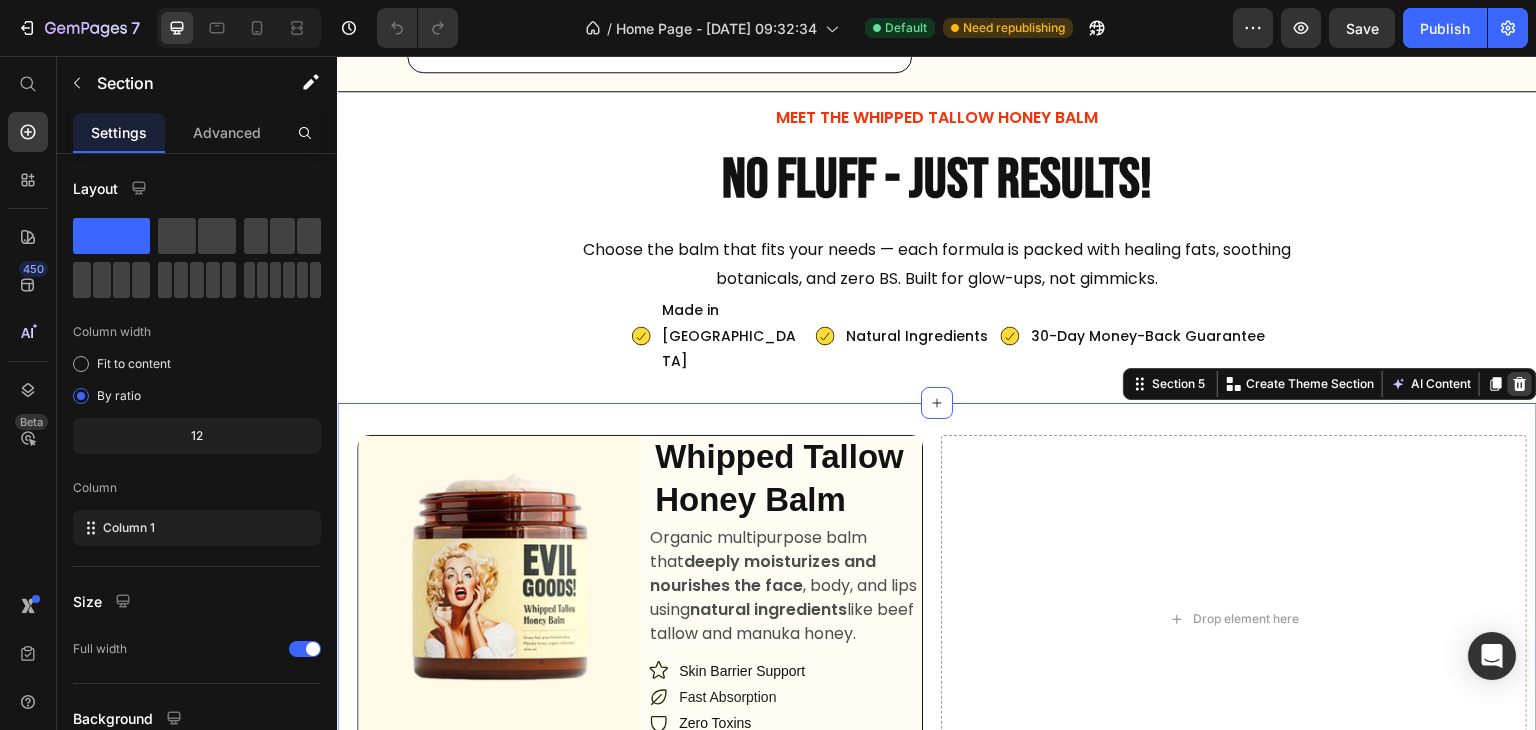 click 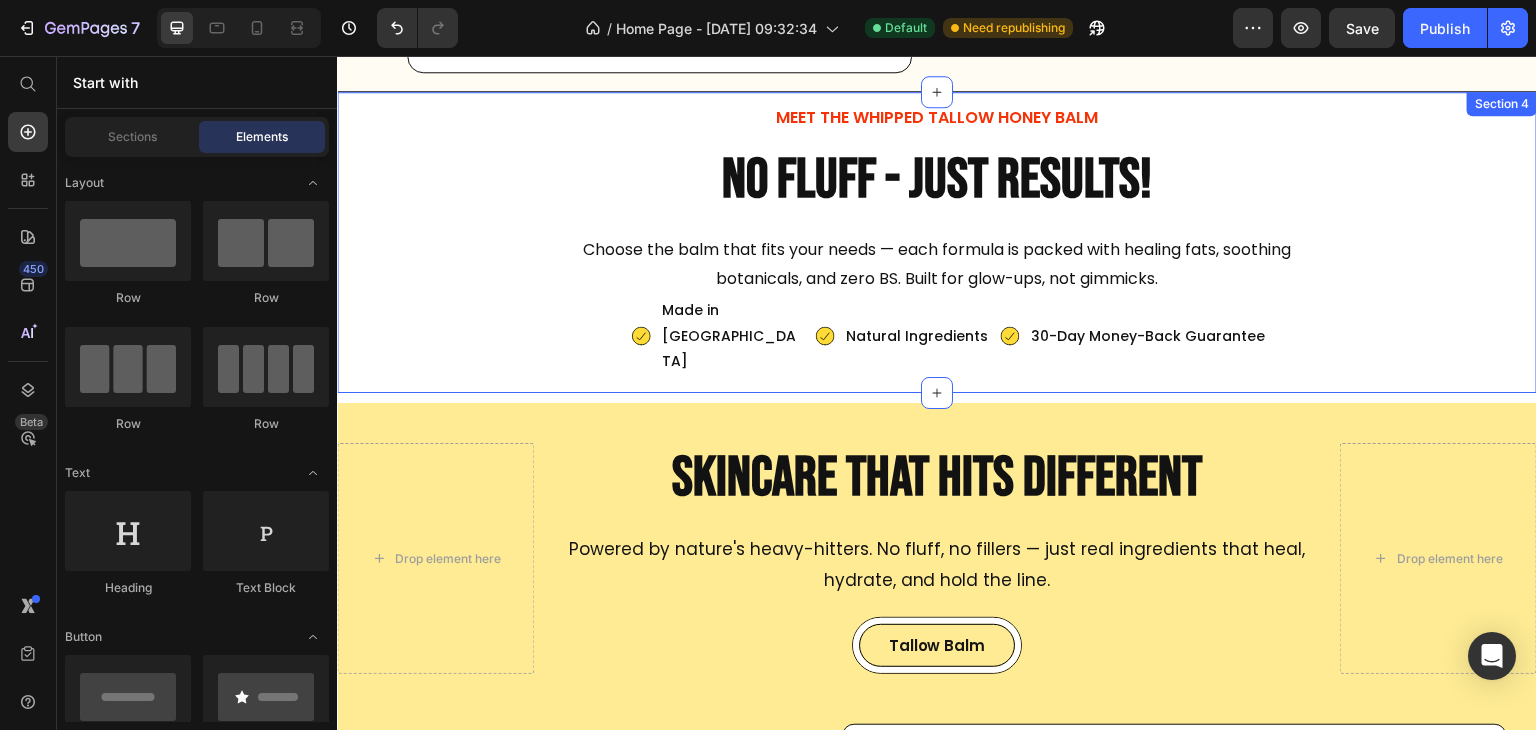 click on "MEET THE WHIPPED TALLOW HONEY BALM Text Block No fluff - Just results! Heading Choose the balm that fits your needs — each formula is packed with healing fats, soothing botanicals, and zero BS. Built for glow-ups, not gimmicks. Text Block
Made in USA Item List Row
Natural Ingredients Item List Row
30-Day Money-Back Guarantee Item List Row Row" at bounding box center [937, 247] 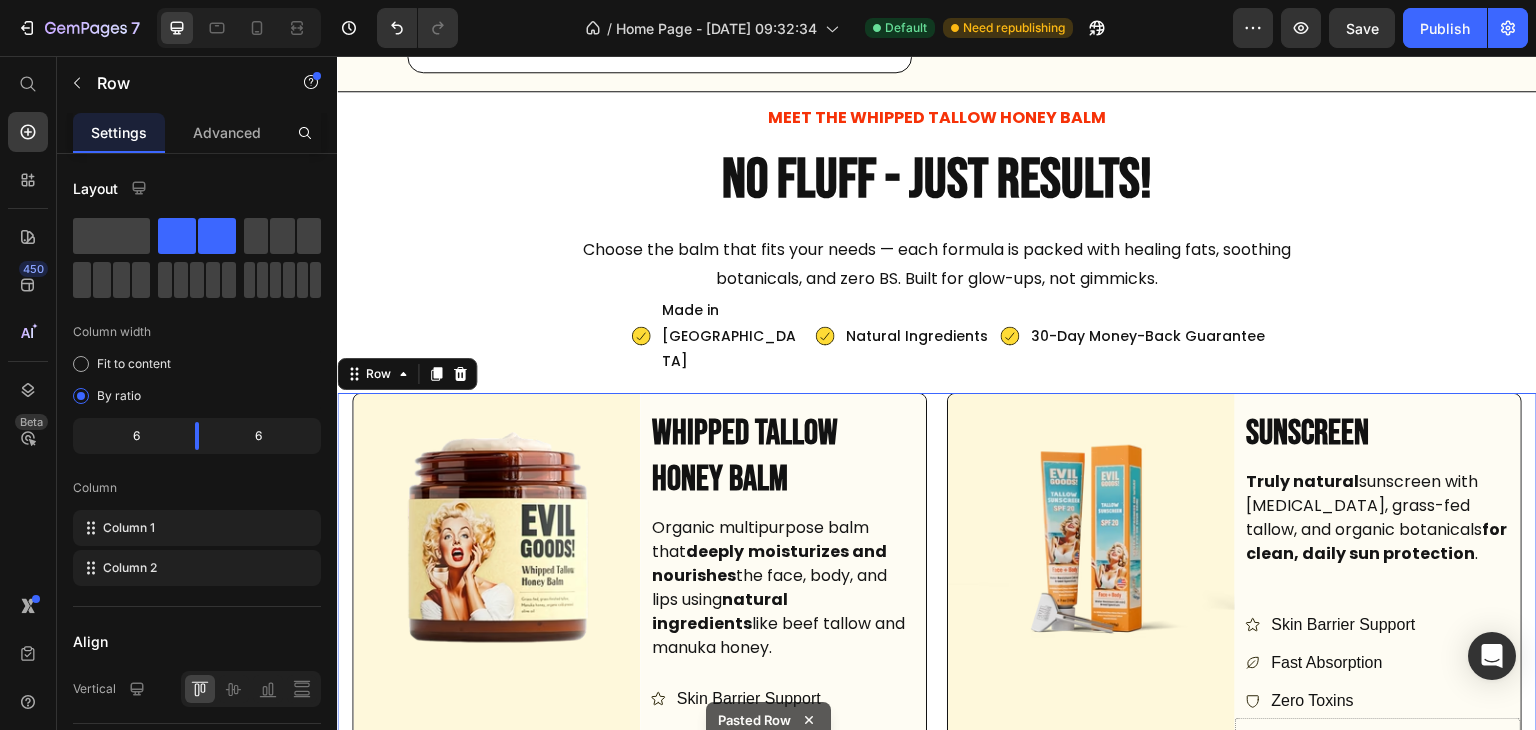 click on "Image Row Whipped Tallow Honey Balm Heading Organic multipurpose balm that  deeply   moisturizes and nourishes  the face, body, and lips using  natural ingredients  like beef tallow and manuka honey. Text Block
Skin Barrier Support
Fast Absorption
Zero Toxins Item List Have you added products to your store? We couldn’t find any. Add products to Shopify   or pick another  product Product
Drop element here Row Row Row Row
Learn More Button Row Have you added products to your store? We couldn’t find any. Add products to Shopify   or pick another  product Product Row Row Image Row Sunscreen Heading Truly natural  sunscreen with zinc oxide, grass-fed tallow, and organic botanicals  for clean, daily sun protection . Text Block
Skin Barrier Support" at bounding box center (937, 740) 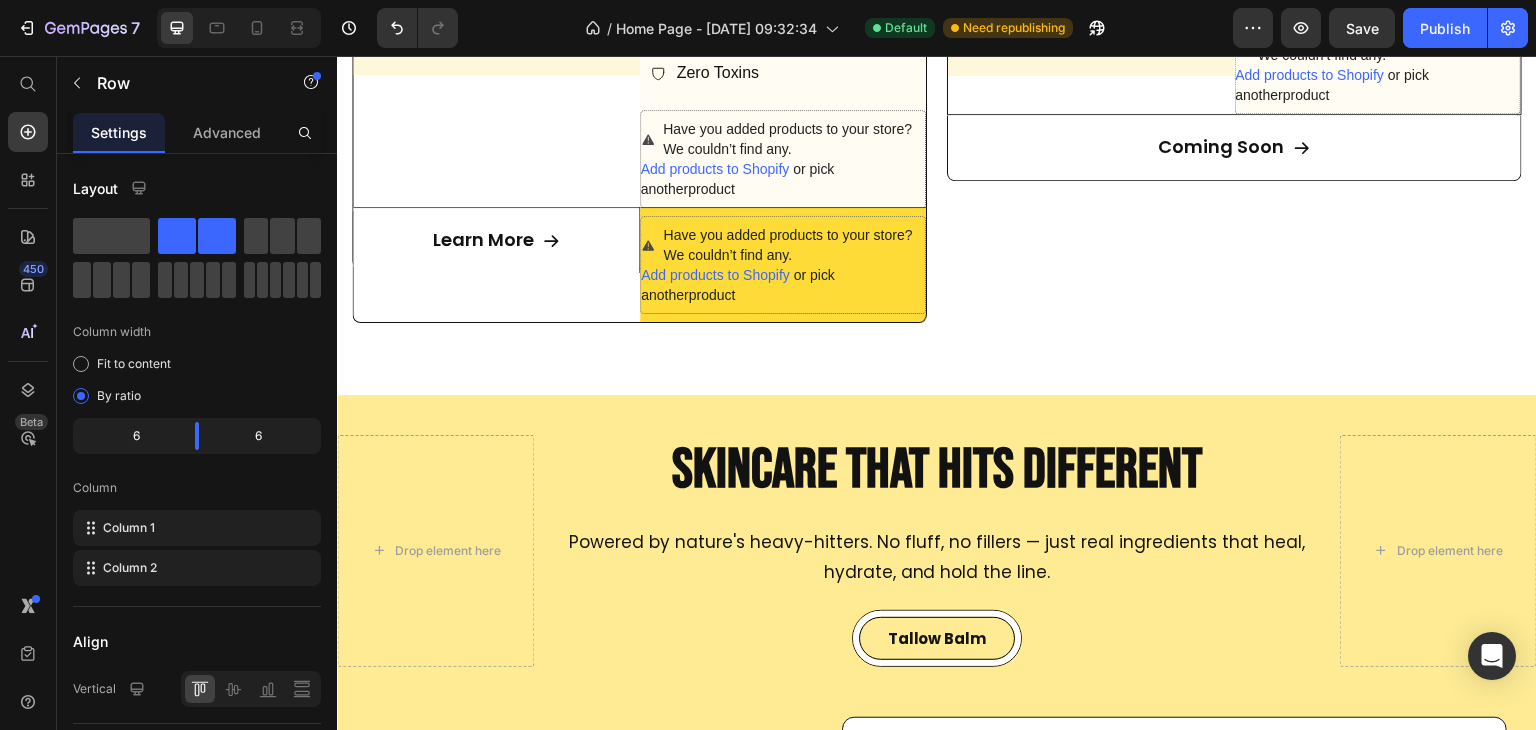 scroll, scrollTop: 3080, scrollLeft: 0, axis: vertical 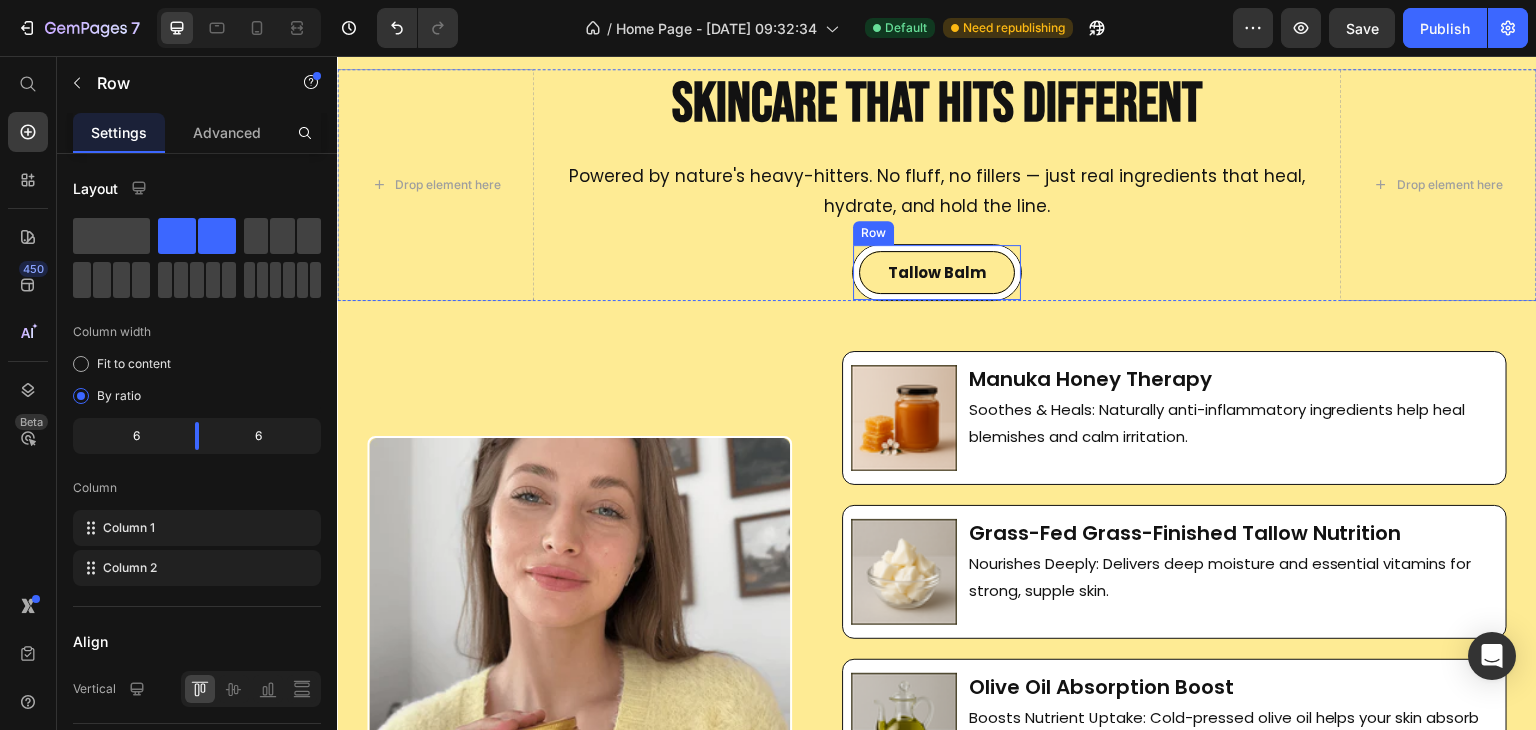 click on "Tallow Balm Button Row" at bounding box center (937, 272) 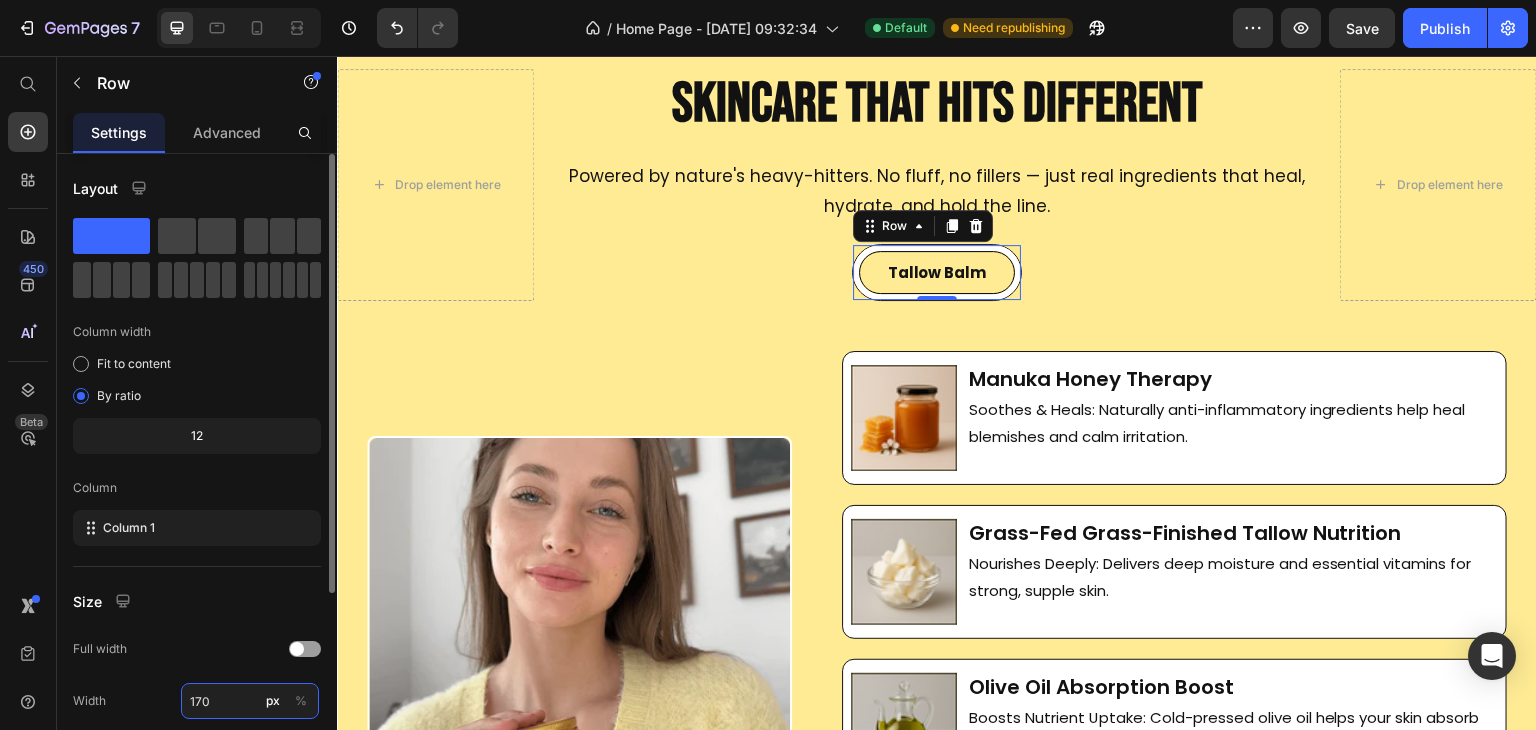 click on "170" at bounding box center (250, 701) 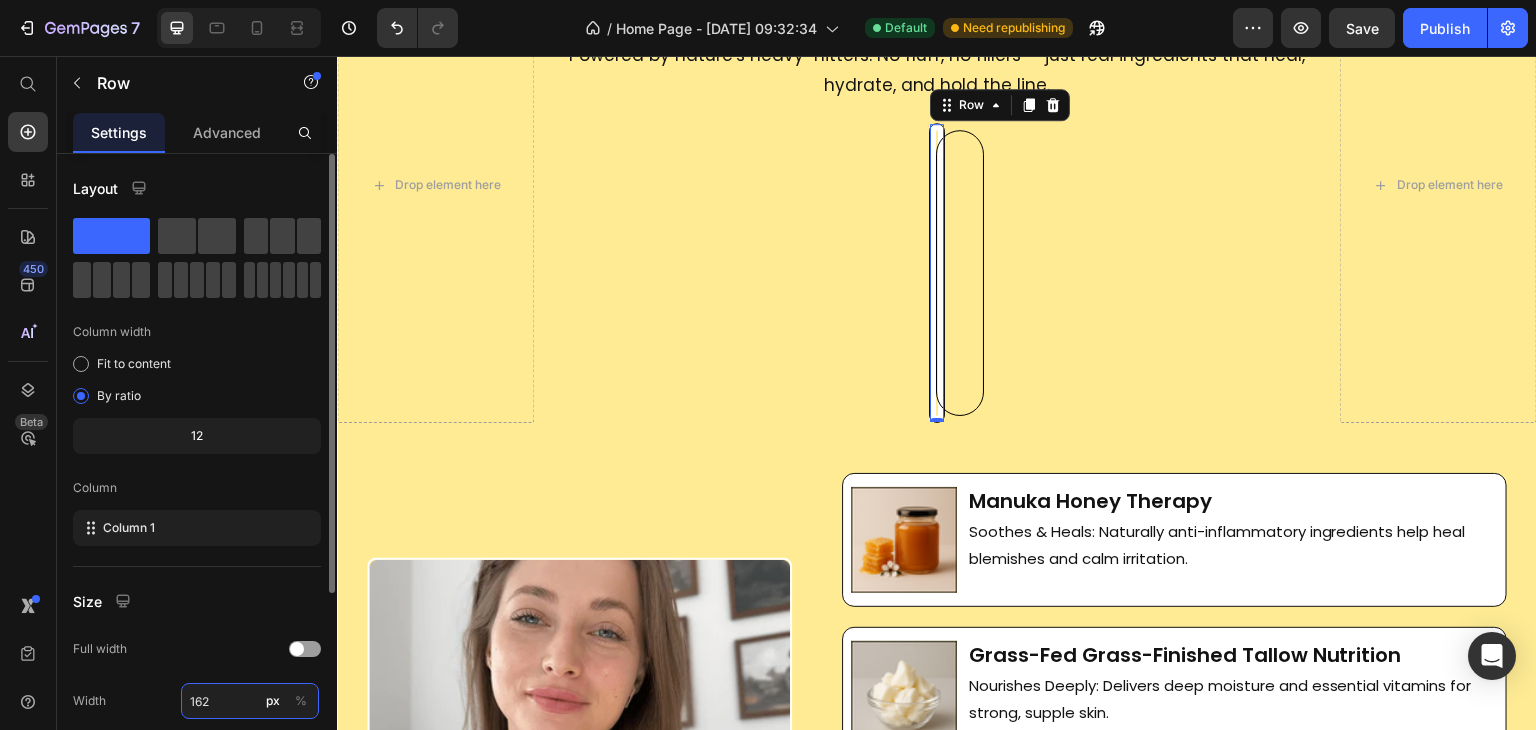 scroll, scrollTop: 3080, scrollLeft: 0, axis: vertical 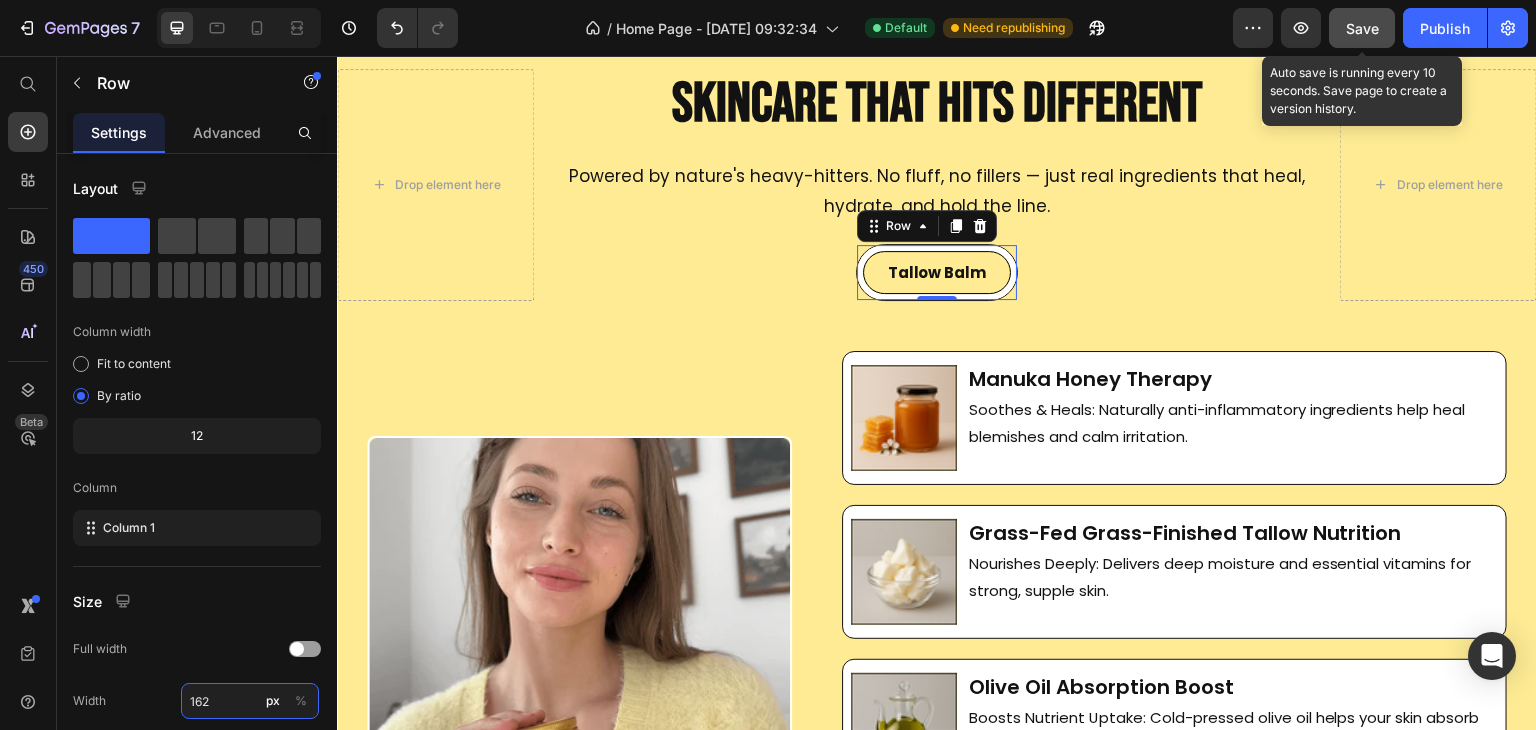 type on "162" 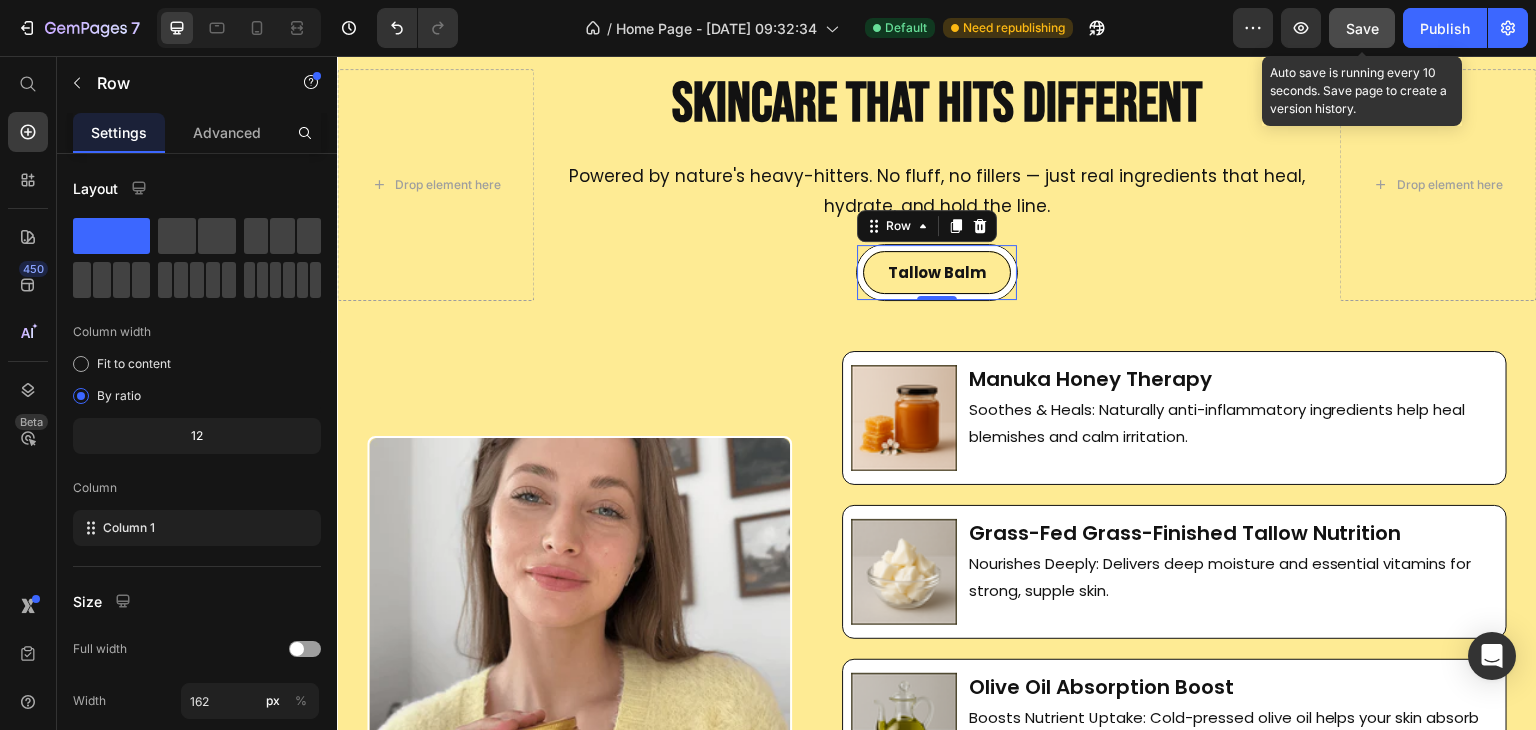 click on "Save" 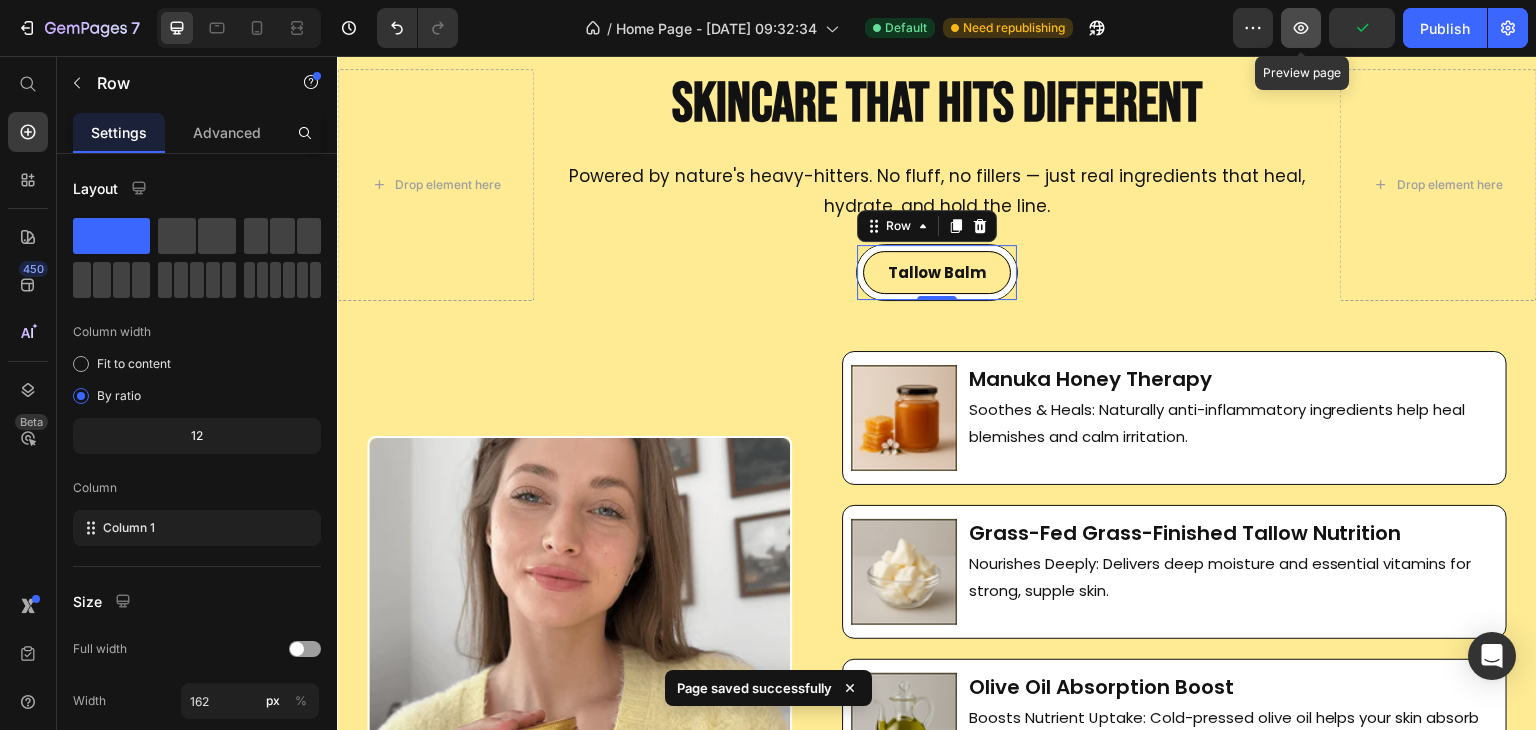 click 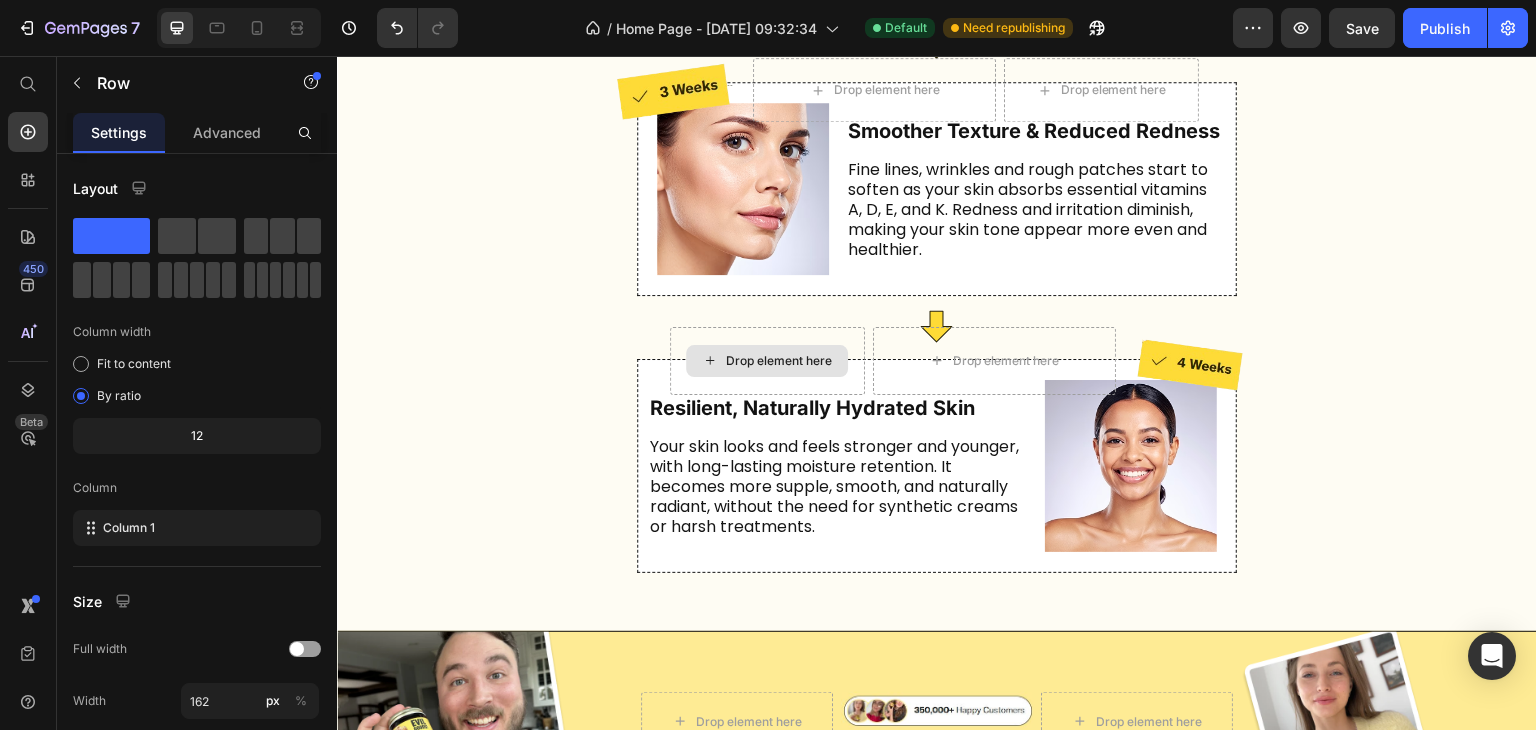 scroll, scrollTop: 6522, scrollLeft: 0, axis: vertical 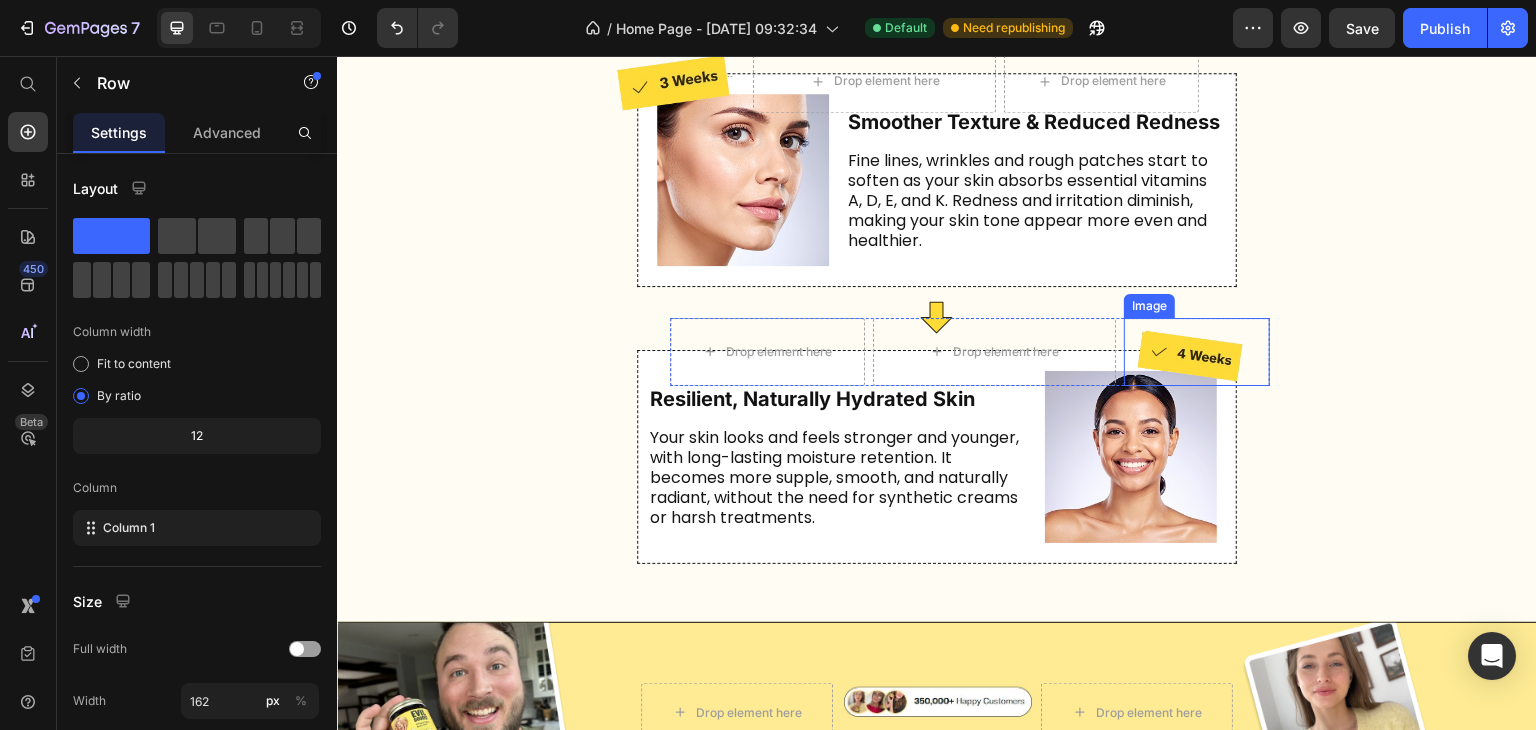 click at bounding box center [1197, 352] 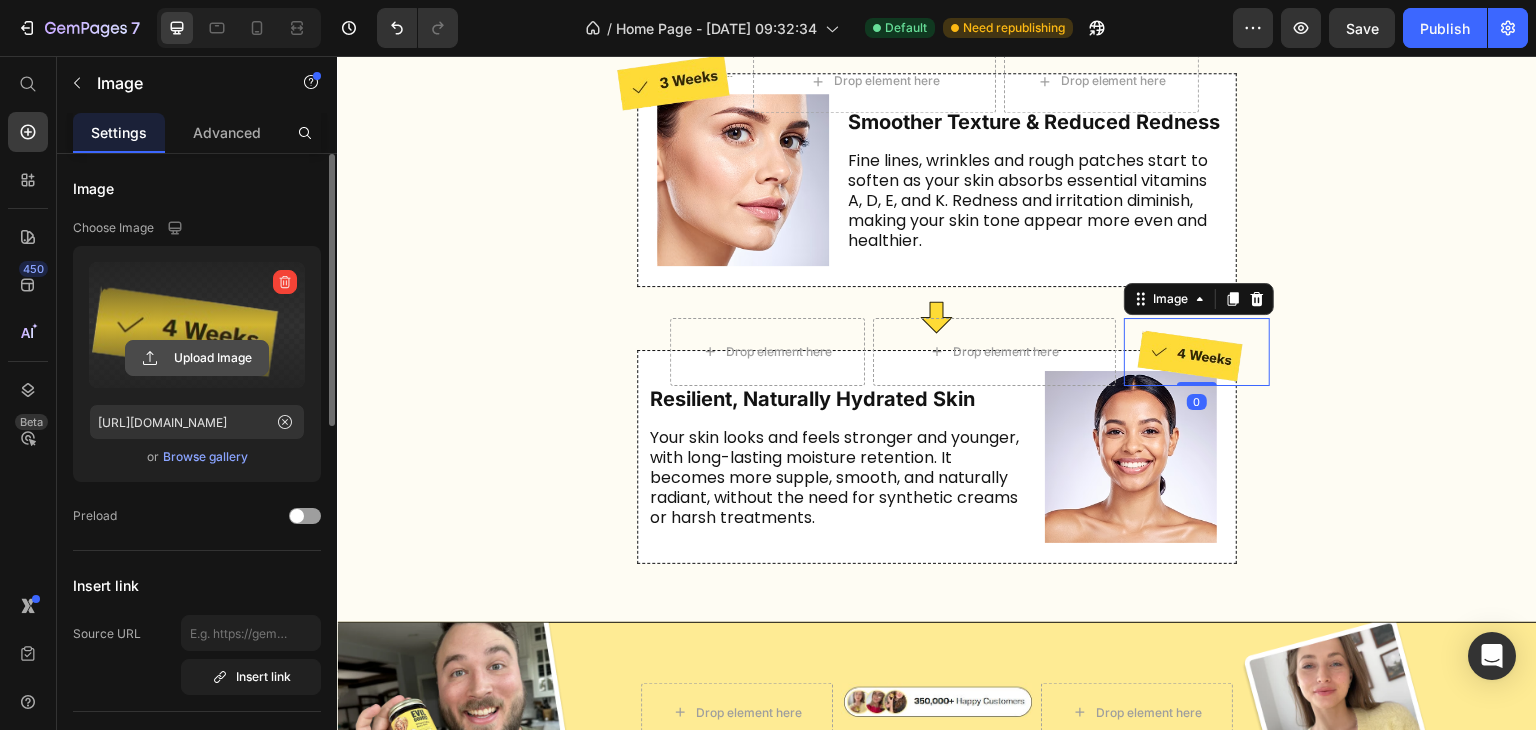 click 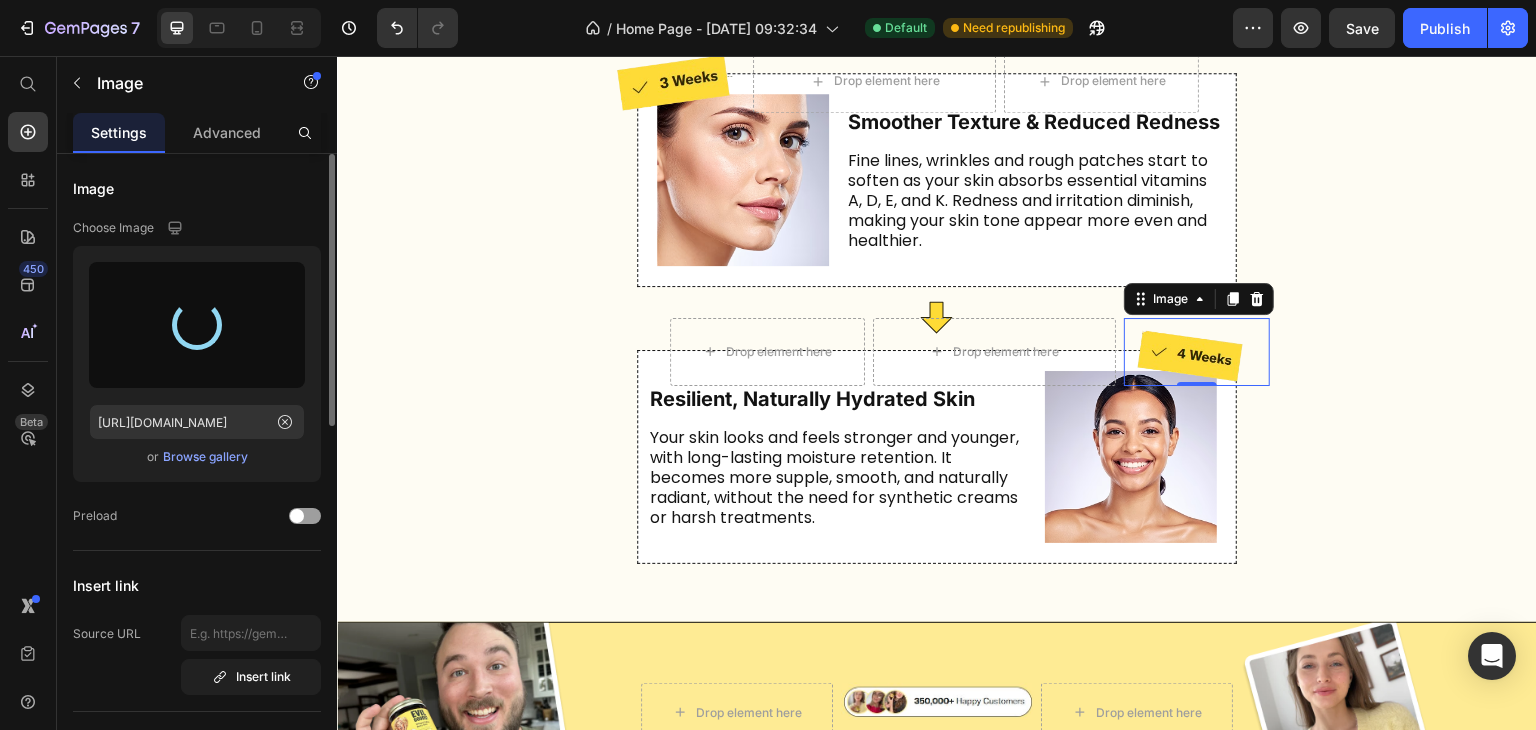type on "https://cdn.shopify.com/s/files/1/0618/1958/4571/files/gempages_574154828503057177-a8b1677b-94f8-4c46-92fa-713395f91320.png" 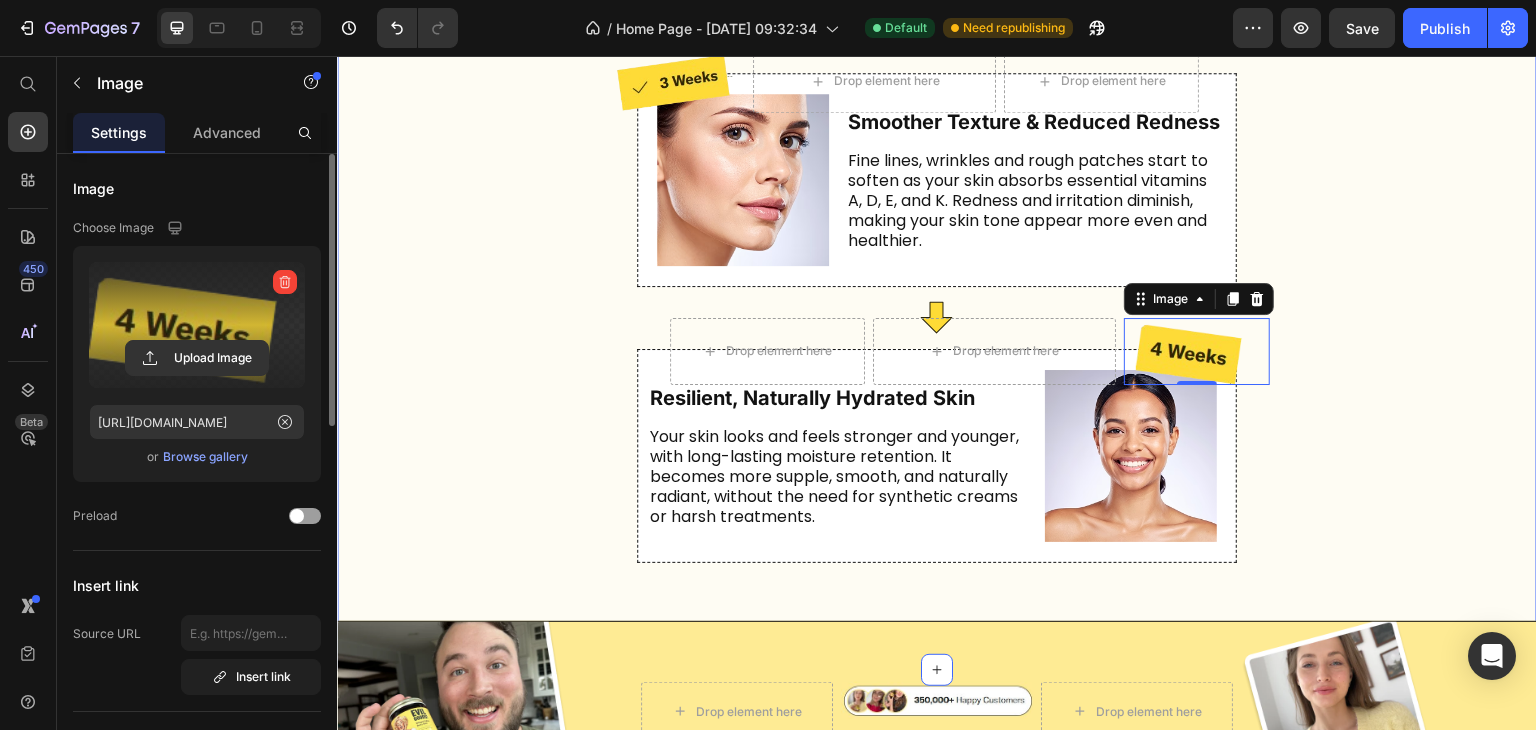 click on "Drop element here Your body's favorite 30-second ritual Text Block
Drop element here Row
Drop element here Here’s What Happens to Your Skin Once You Start Using Our Tallow Balm Heading
Drop element here Row
Drop element here See what happens when you ditch the chemicals and let nature take over. With grass-fed tallow, Manuka honey, and zero toxins, stronger, smoother, and actually healthier — week by week. Text Block
Drop element here Row Image
Drop element here
Drop element here Row Image Deep Hydration & Calming Irritation Heading Your skin will feel more nourished as the natural fats in beef tallow start to restore moisture. Dryness, irritation, and redness begin to subside, especially if your skin has been exposed to harsh skincare products. Text Block Row Row
Icon
Drop element here
Row" at bounding box center [936, -152] 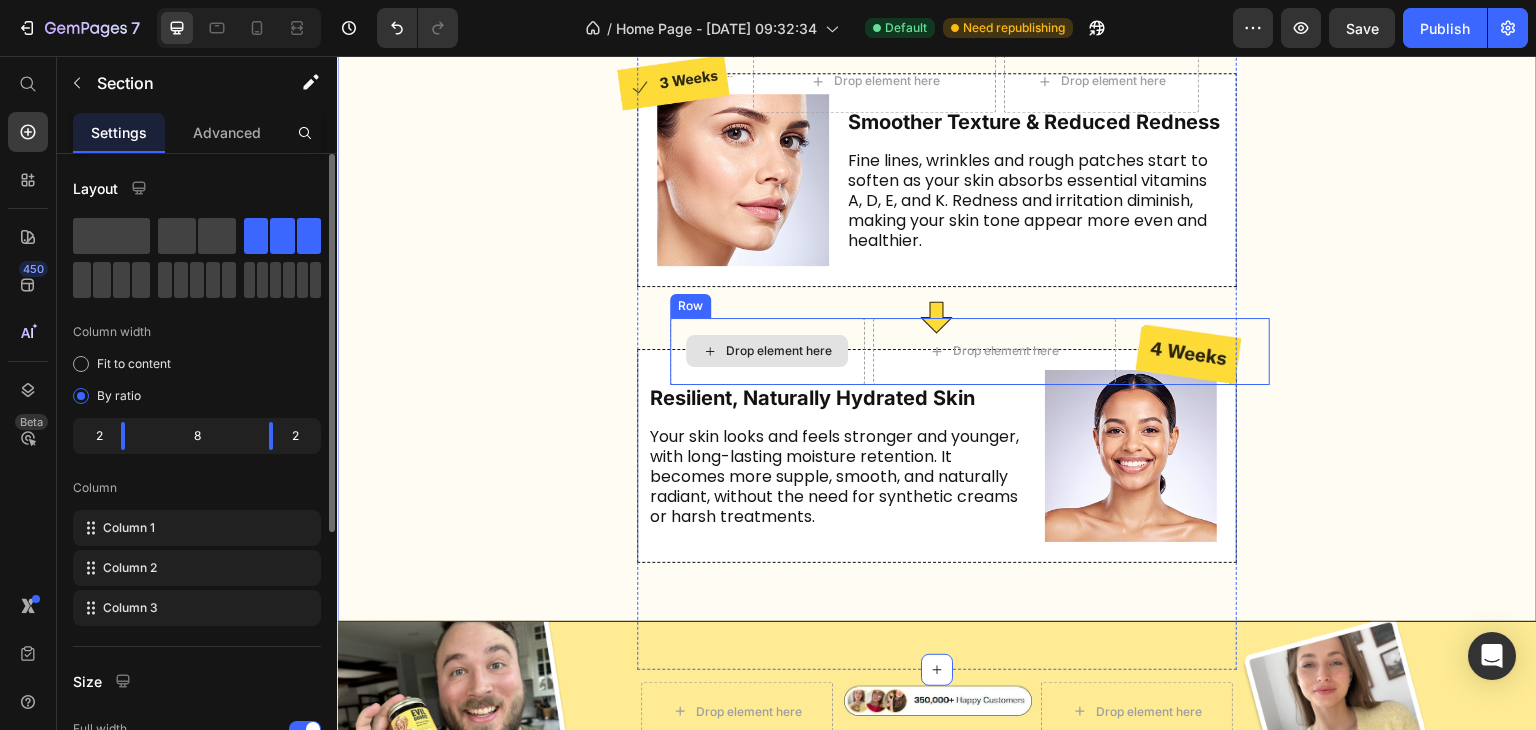 click on "Drop element here" at bounding box center [767, 351] 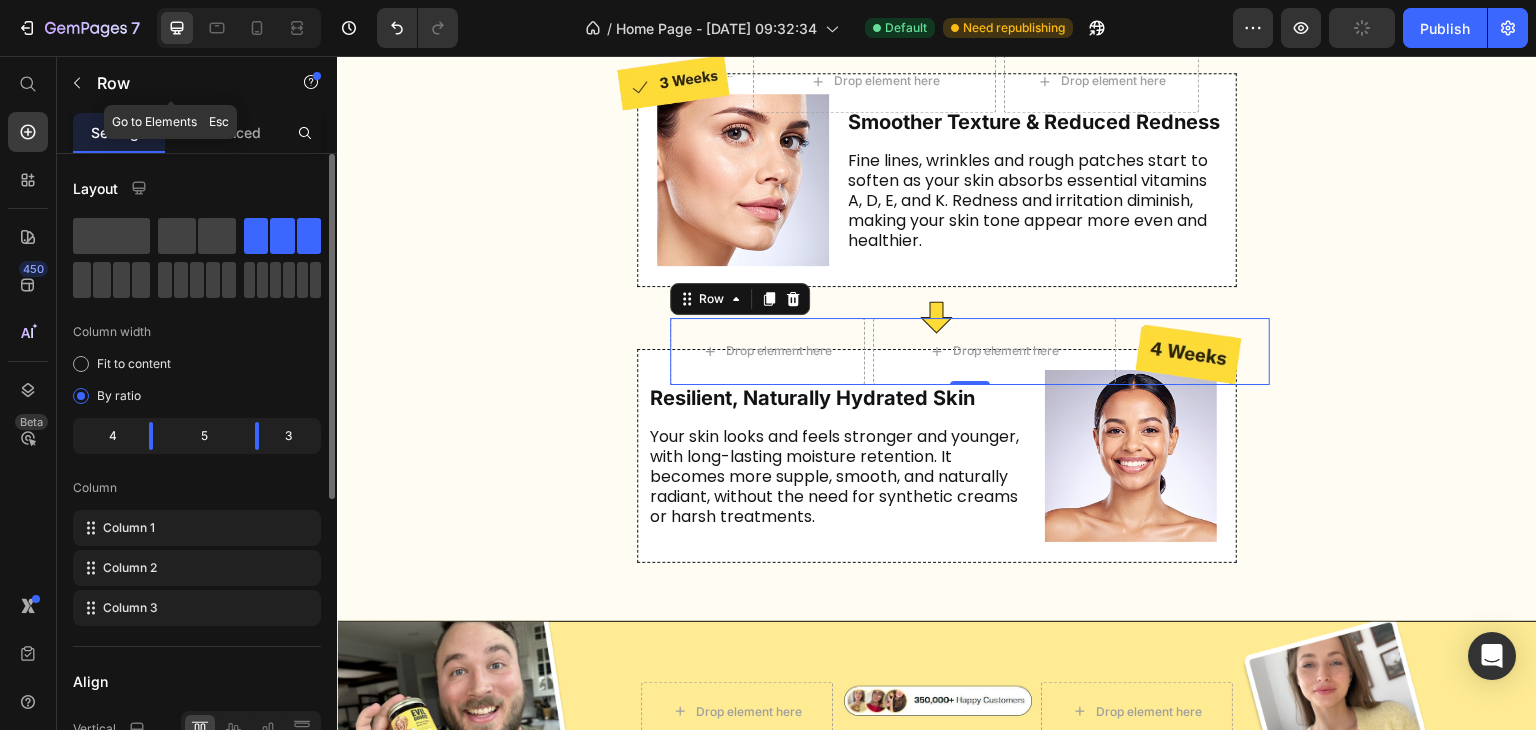 click on "Row" 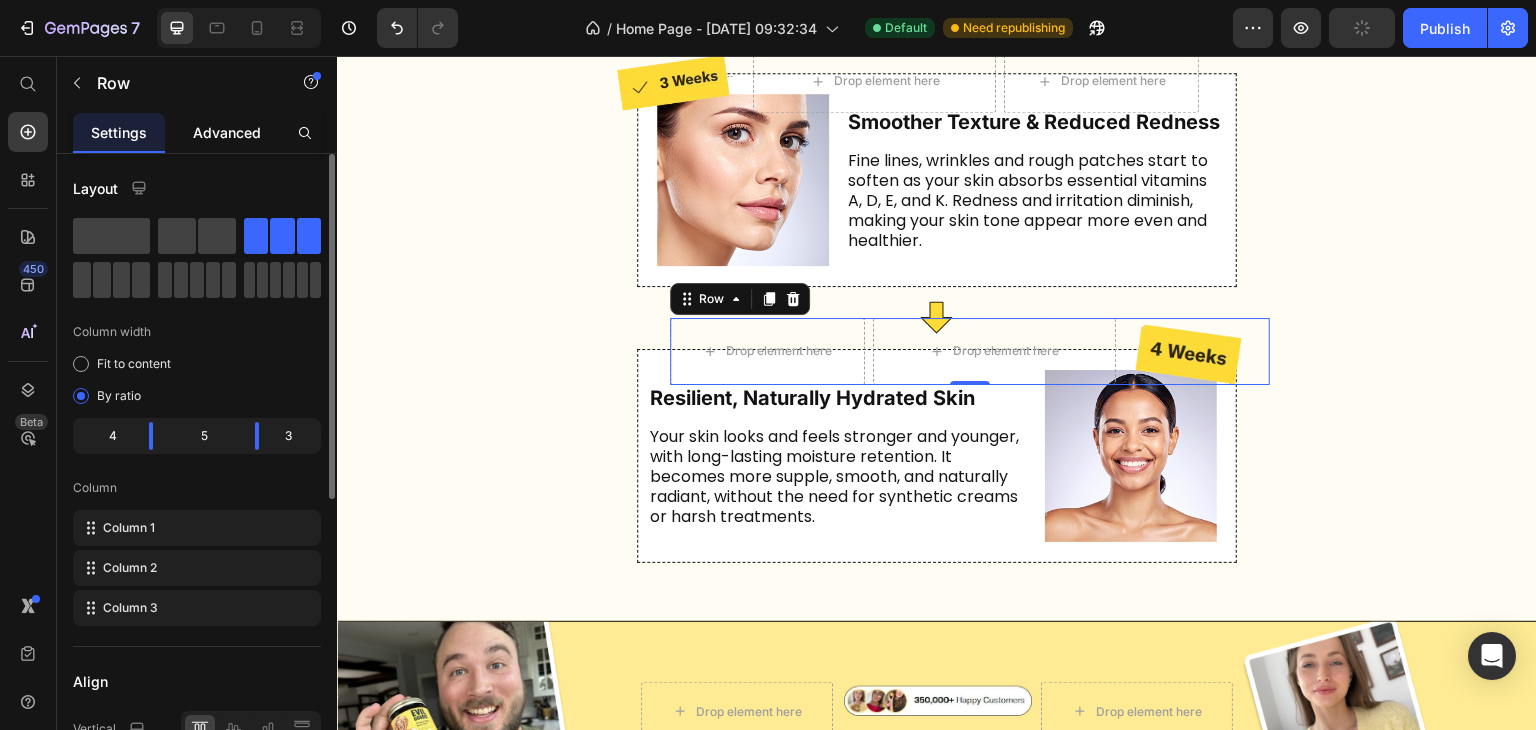click on "Advanced" at bounding box center [227, 132] 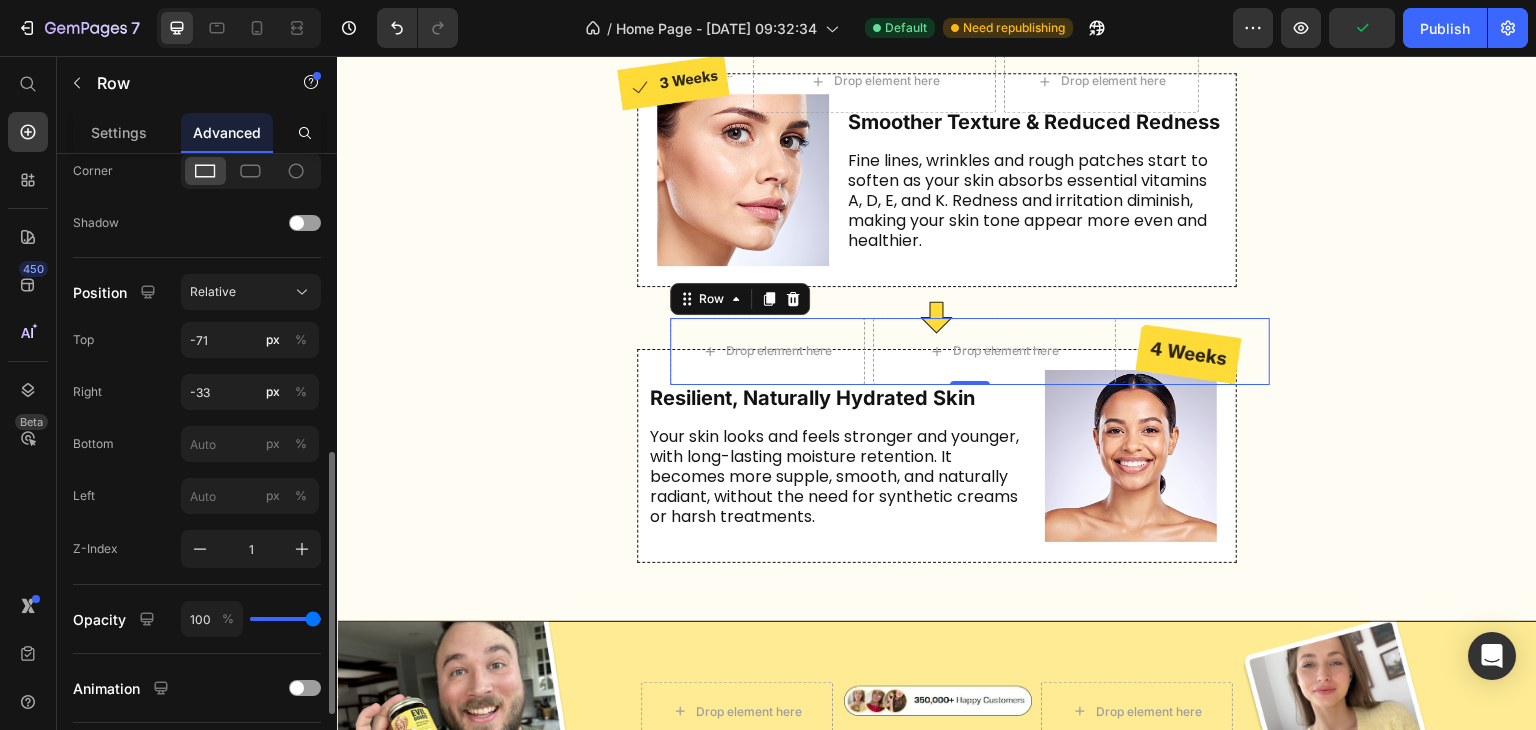 scroll, scrollTop: 677, scrollLeft: 0, axis: vertical 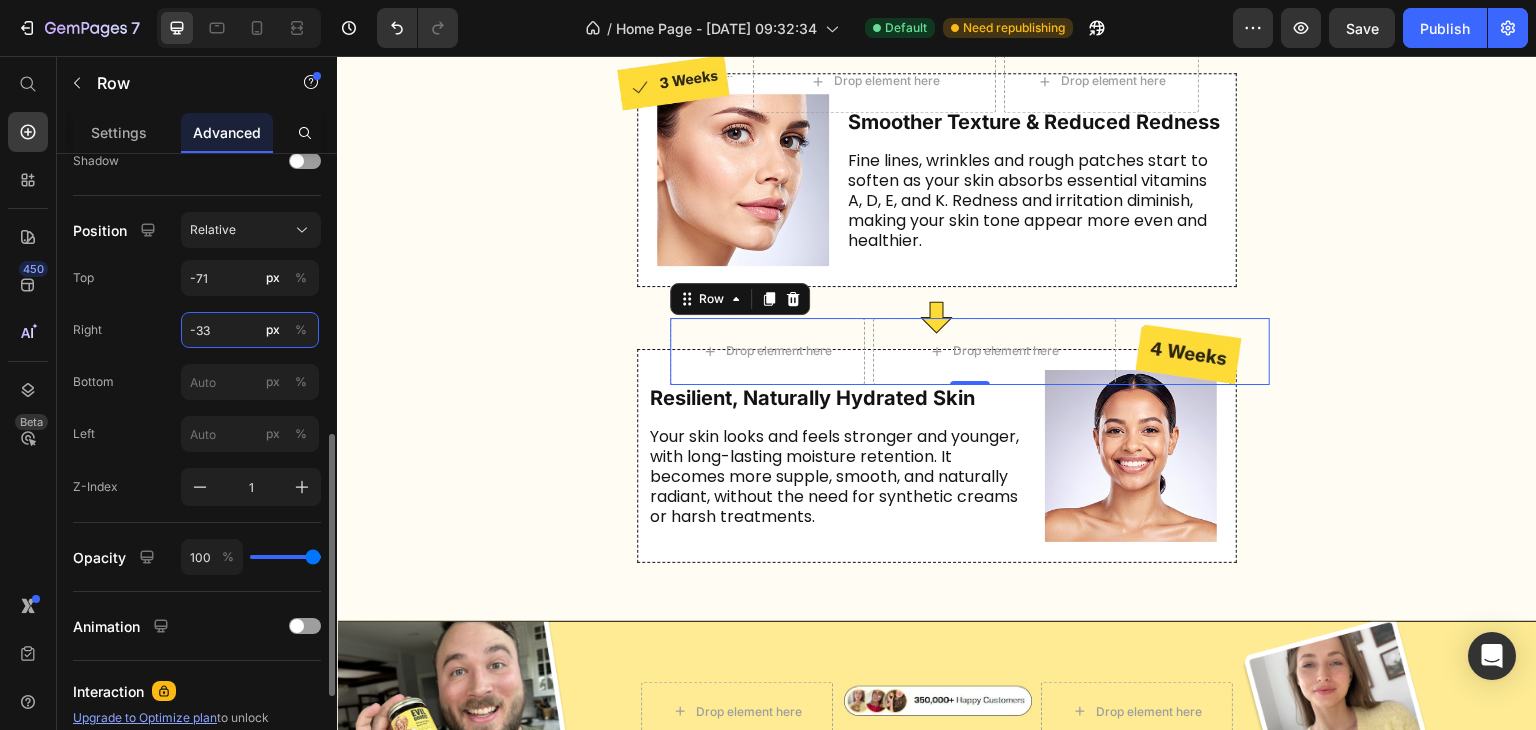 click on "-33" at bounding box center (250, 330) 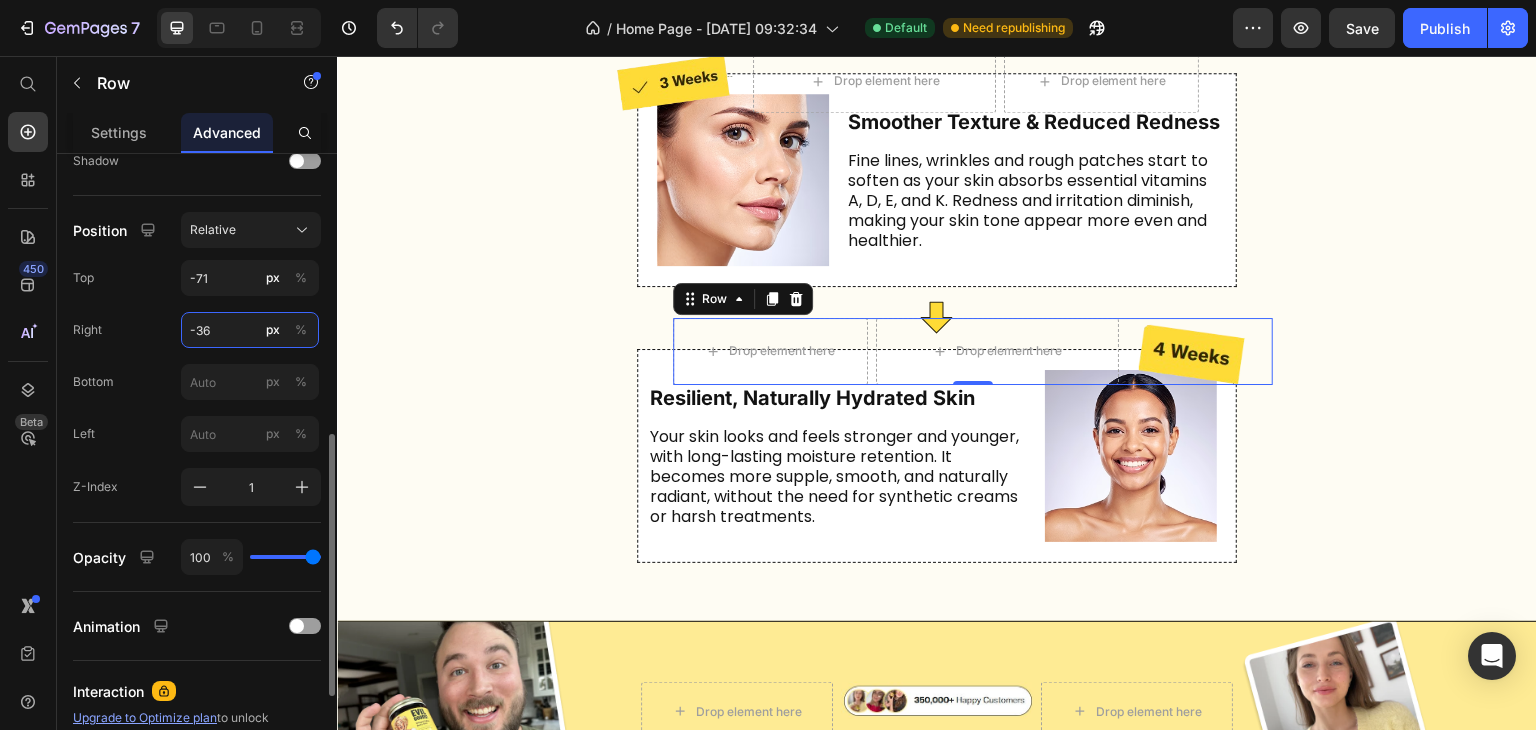 type on "-37" 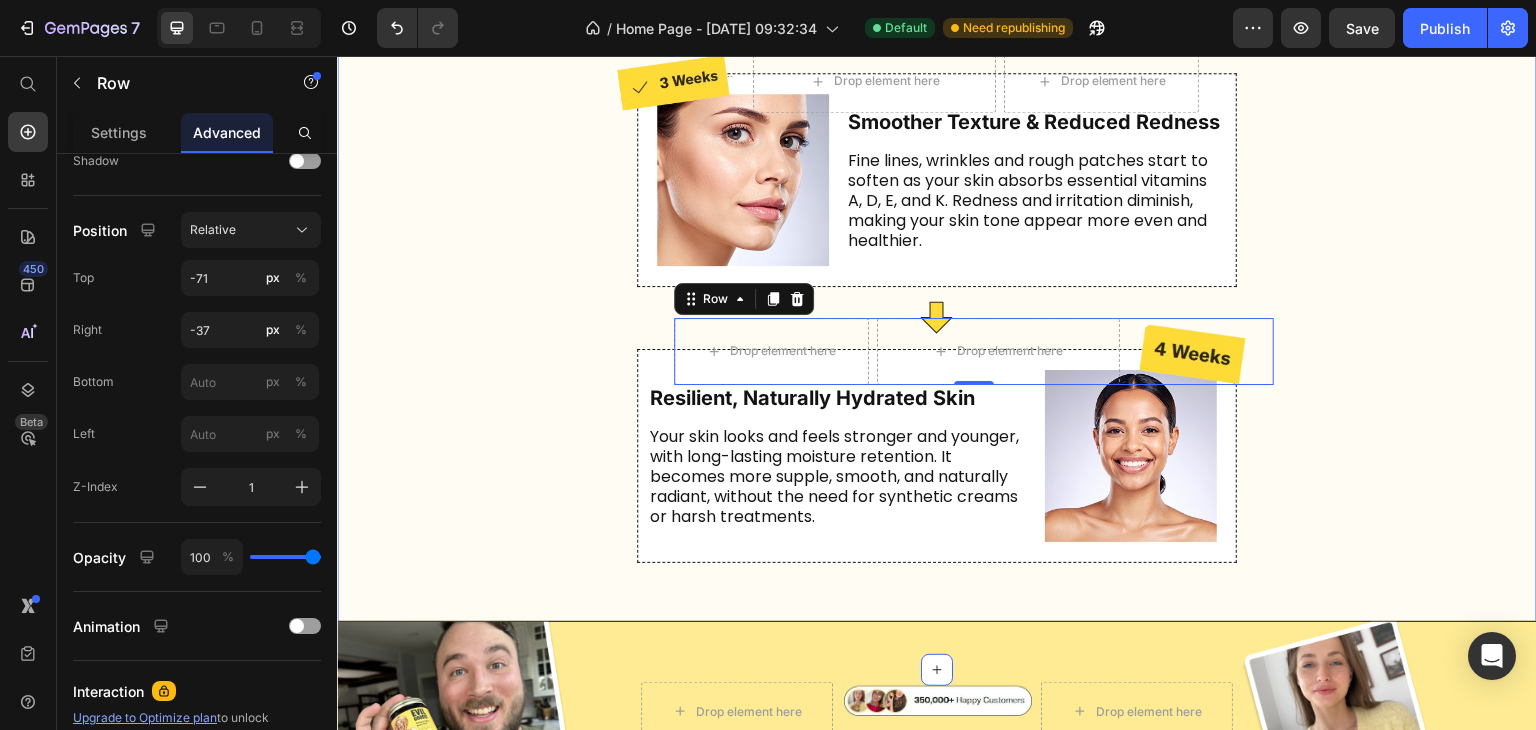 click on "Image" at bounding box center (431, -152) 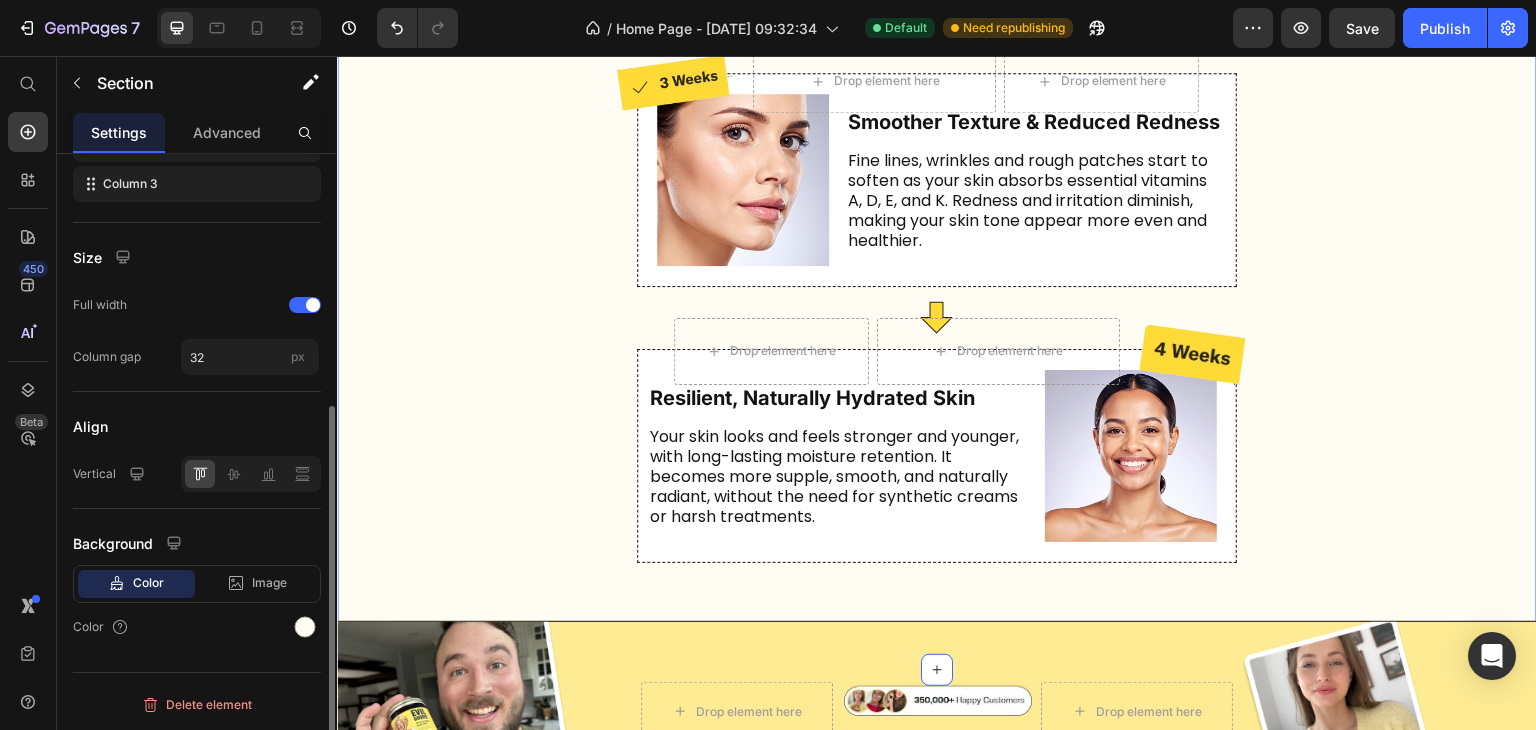 scroll, scrollTop: 0, scrollLeft: 0, axis: both 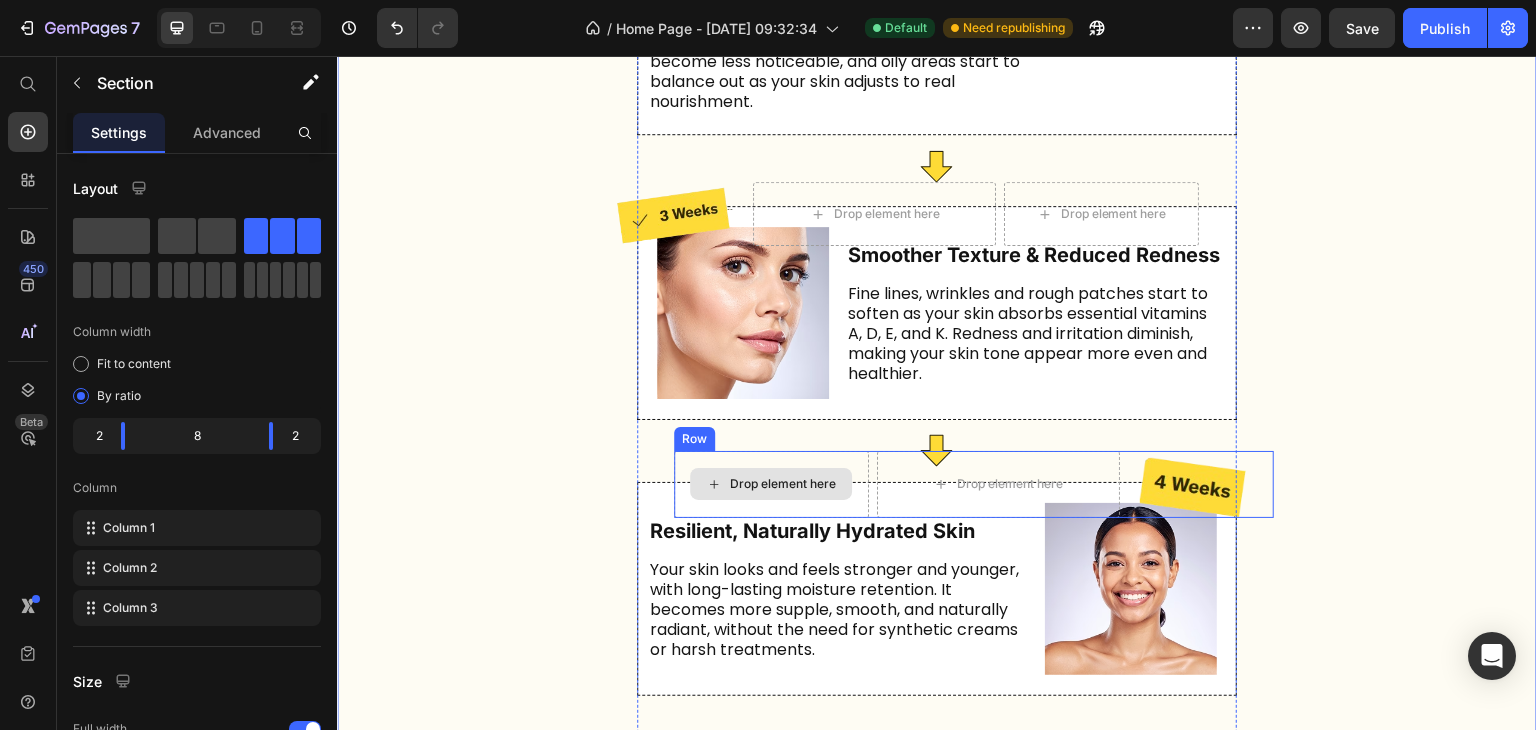click on "Drop element here" at bounding box center (771, 484) 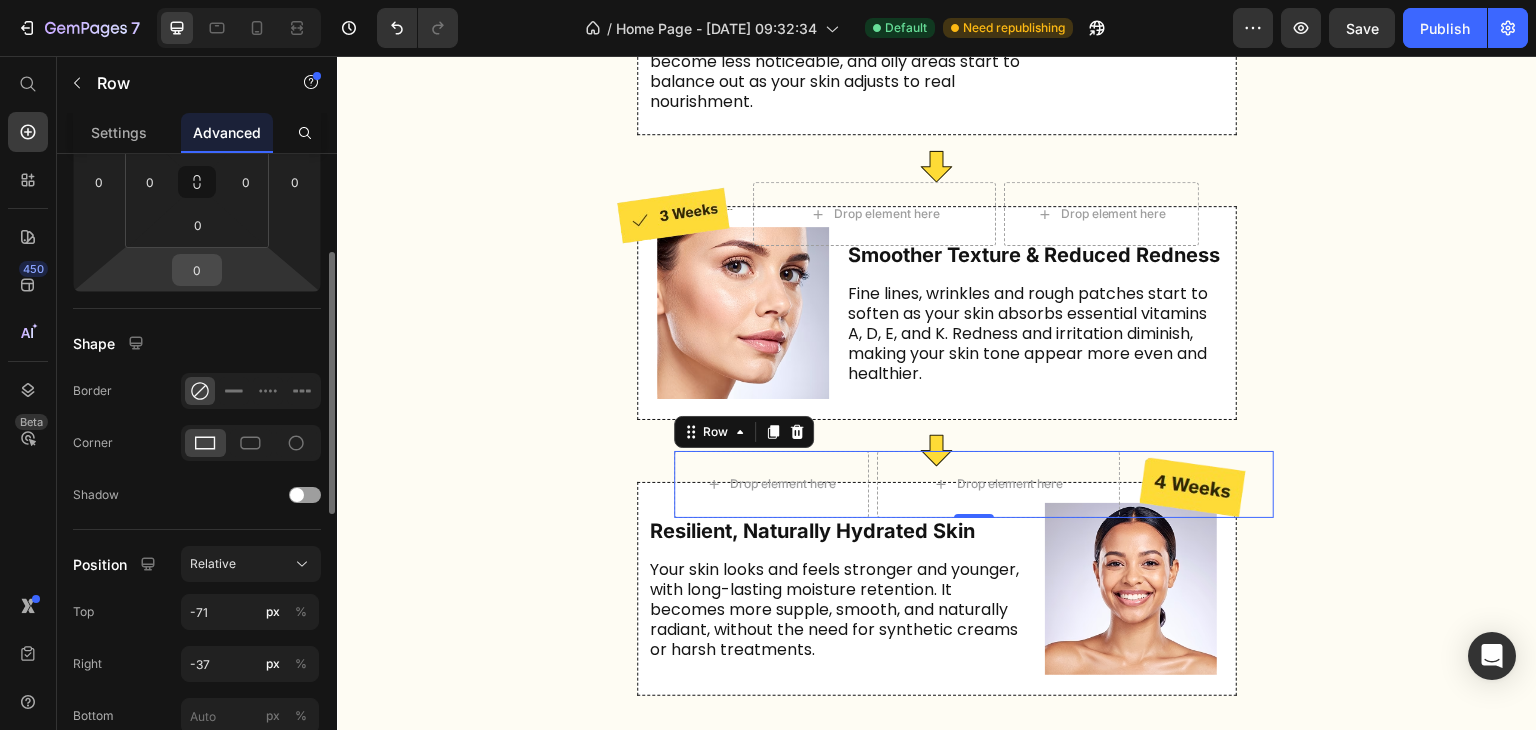 scroll, scrollTop: 404, scrollLeft: 0, axis: vertical 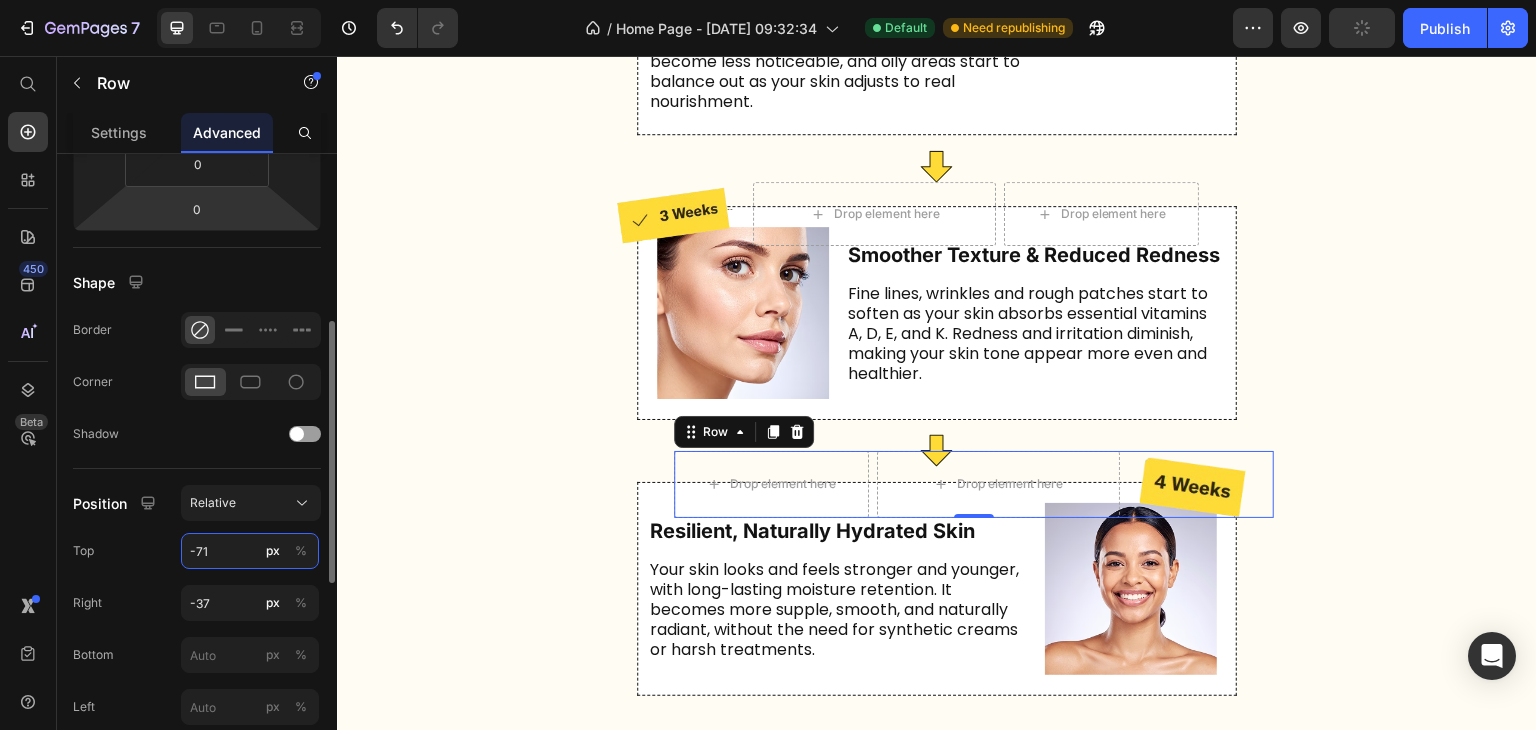 click on "-71" at bounding box center (250, 551) 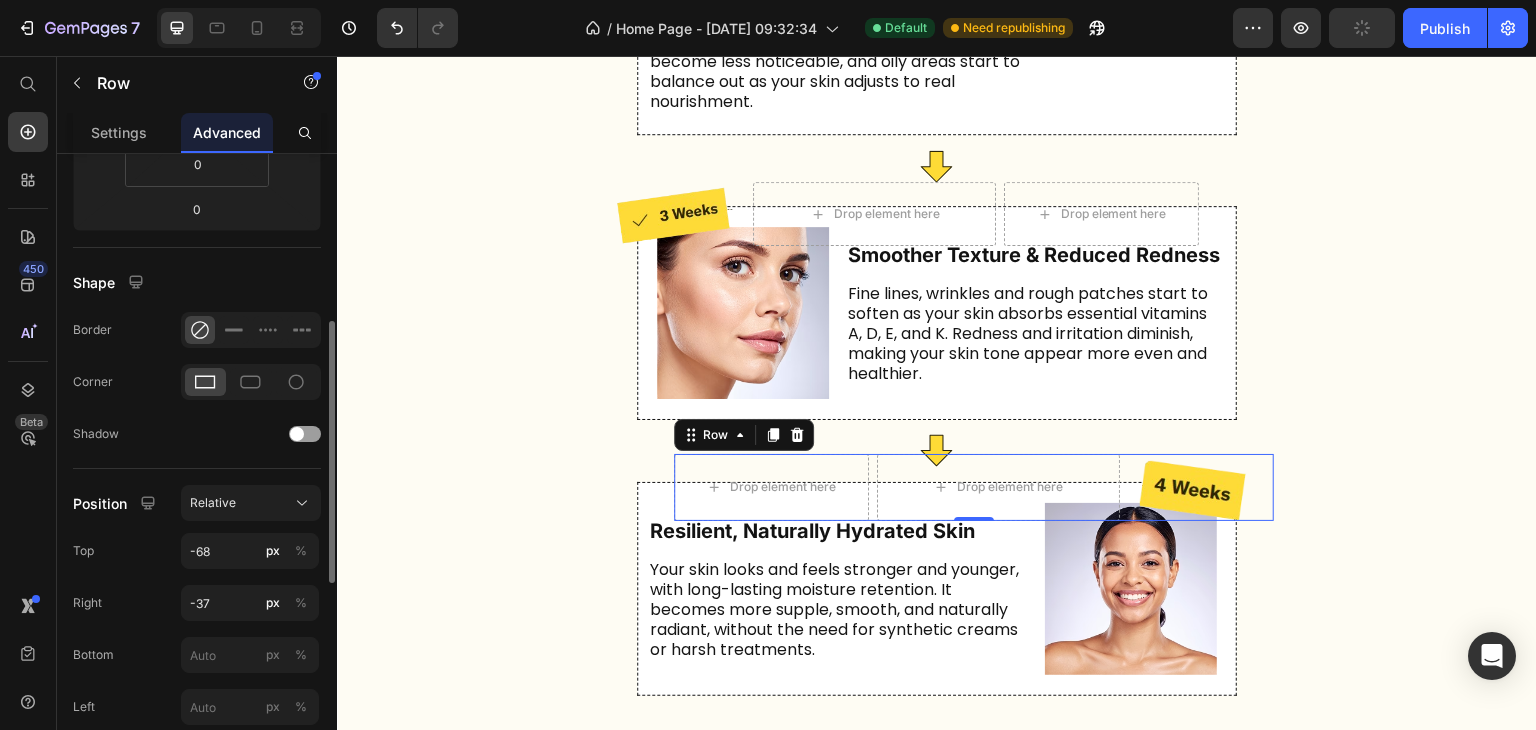 click on "Top -68 px %" 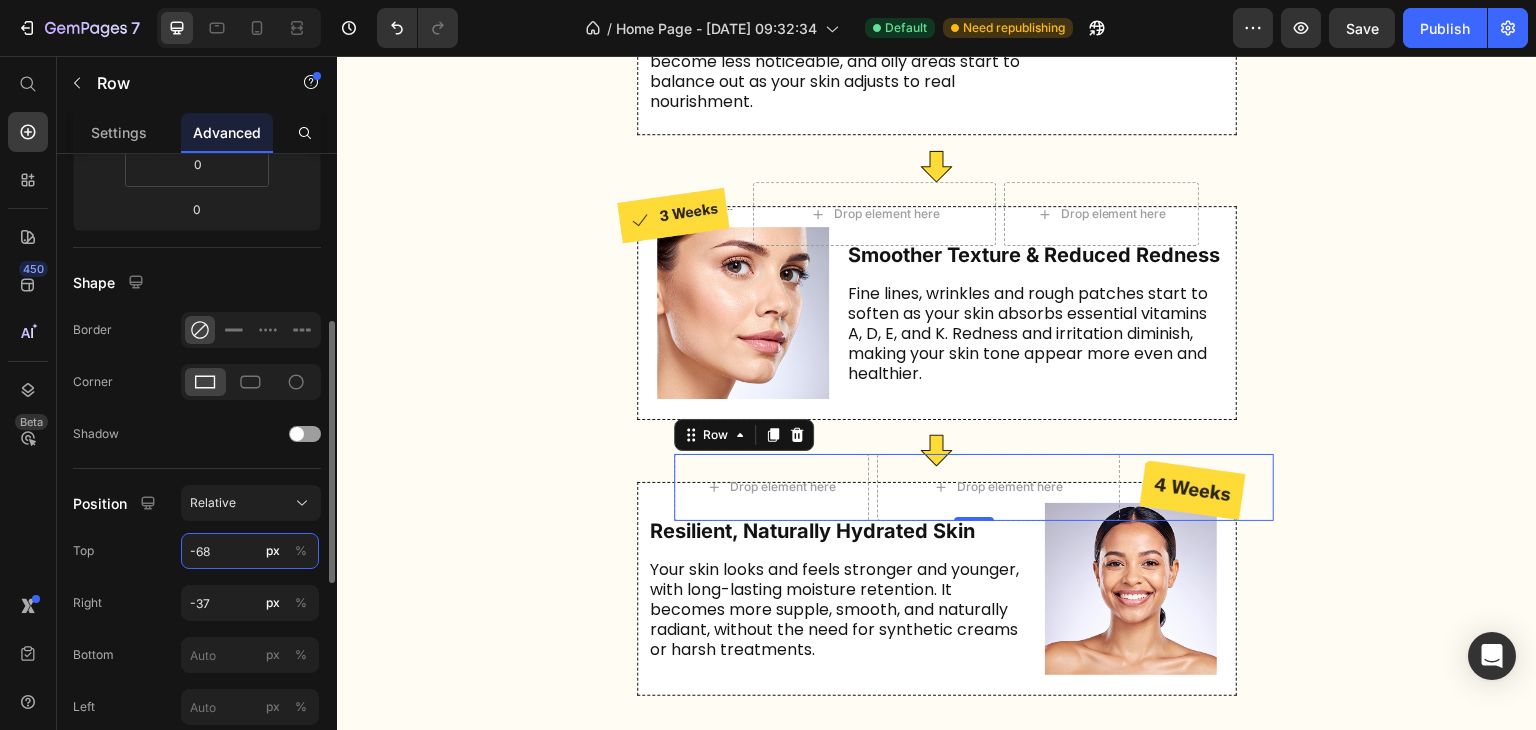 click on "-68" at bounding box center (250, 551) 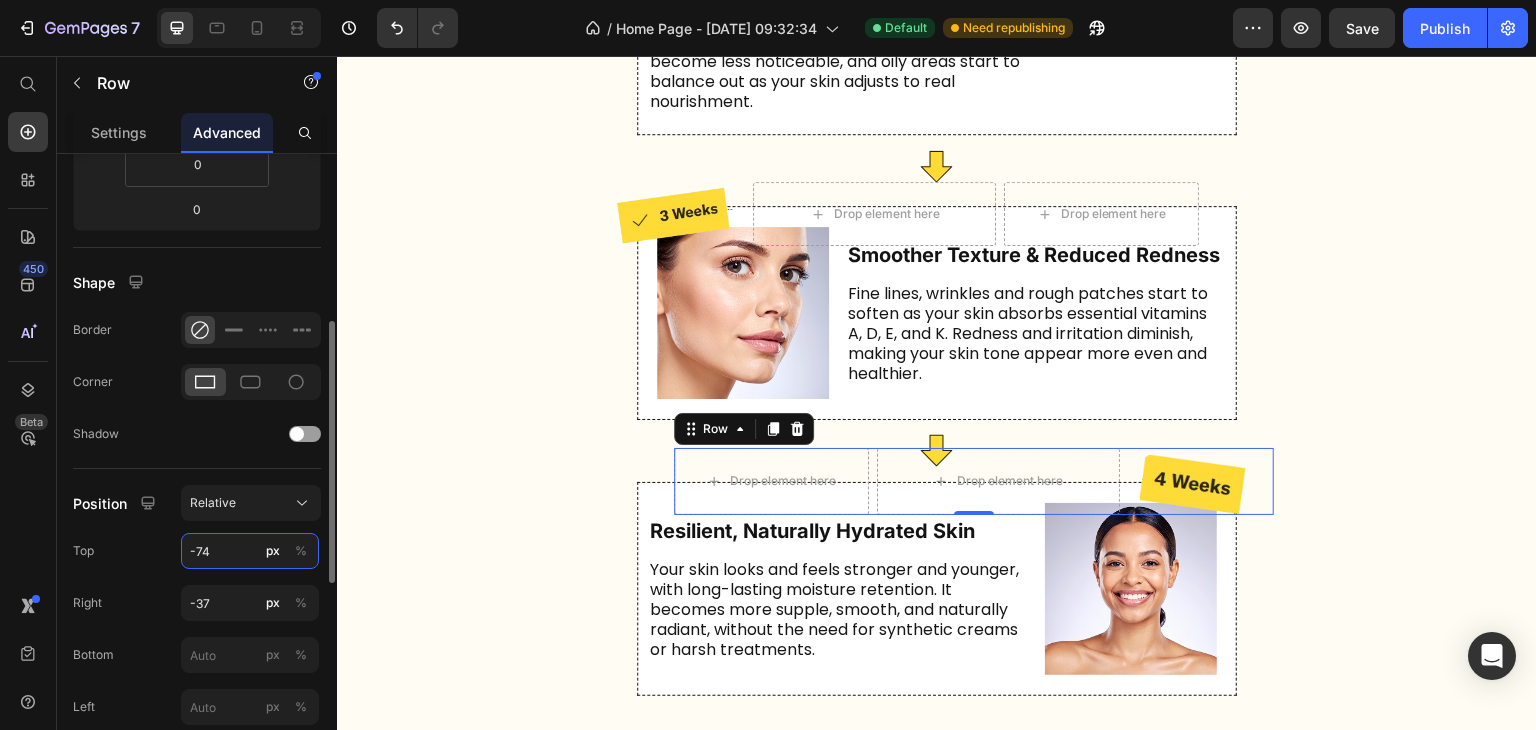 type on "-75" 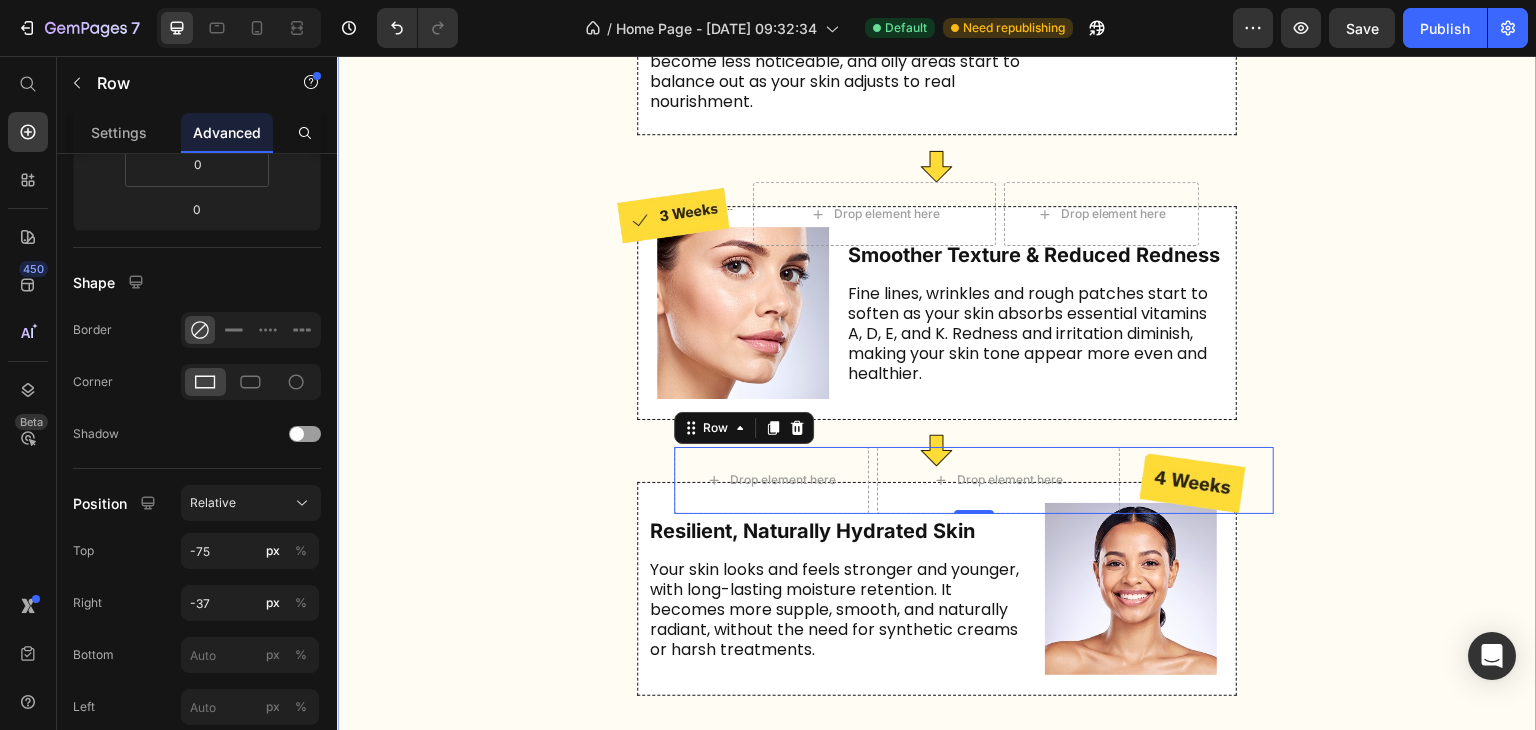 click on "Image
Drop element here Your body's favorite 30-second ritual Text Block
Drop element here Row
Drop element here Here’s What Happens to Your Skin Once You Start Using Our Tallow Balm Heading
Drop element here Row
Drop element here See what happens when you ditch the chemicals and let nature take over. With grass-fed tallow, Manuka honey, and zero toxins, stronger, smoother, and actually healthier — week by week. Text Block
Drop element here Row Image
Drop element here
Drop element here Row Image Deep Hydration & Calming Irritation Heading Your skin will feel more nourished as the natural fats in beef tallow start to restore moisture. Dryness, irritation, and redness begin to subside, especially if your skin has been exposed to harsh skincare products. Text Block Row Row
Icon
Drop element here Row" at bounding box center [937, -44] 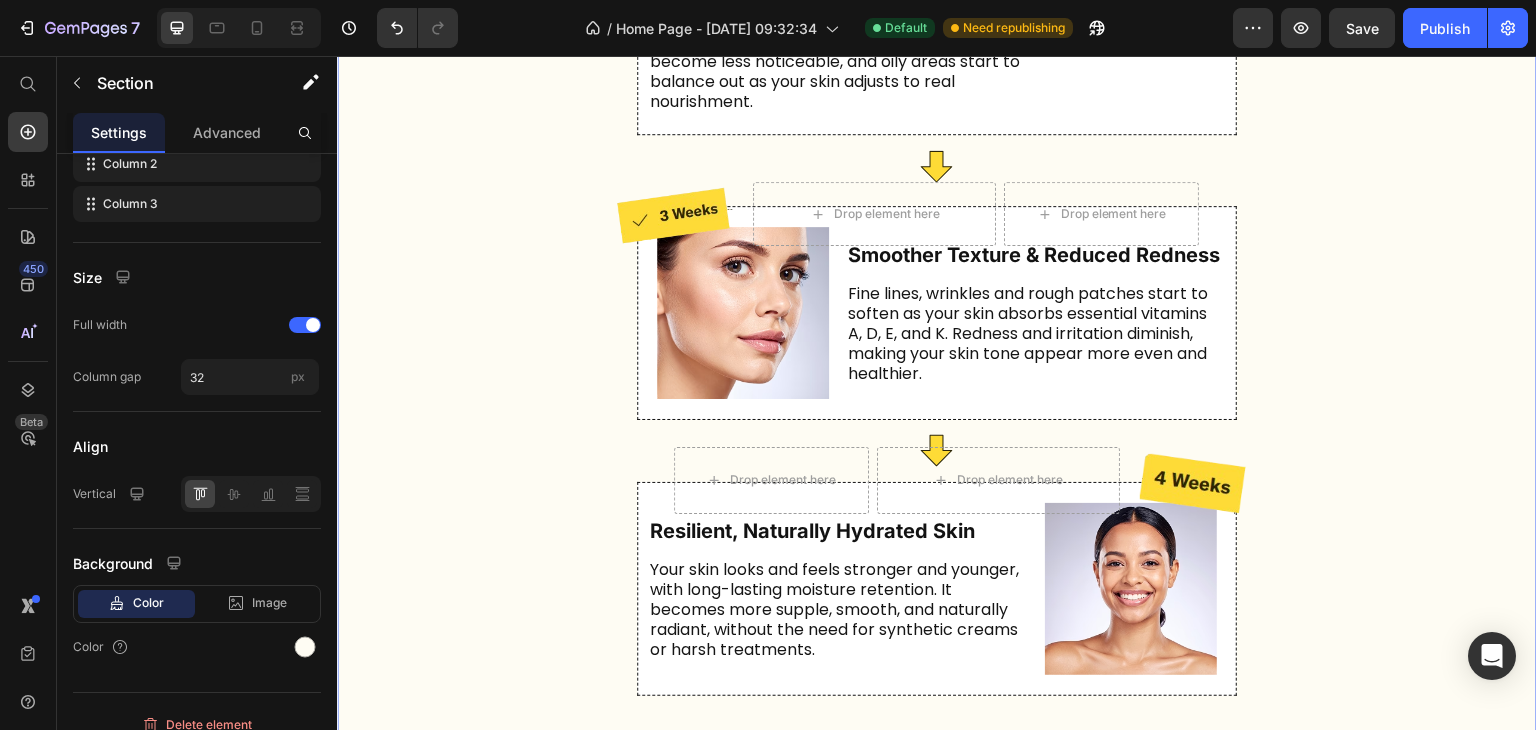 scroll, scrollTop: 0, scrollLeft: 0, axis: both 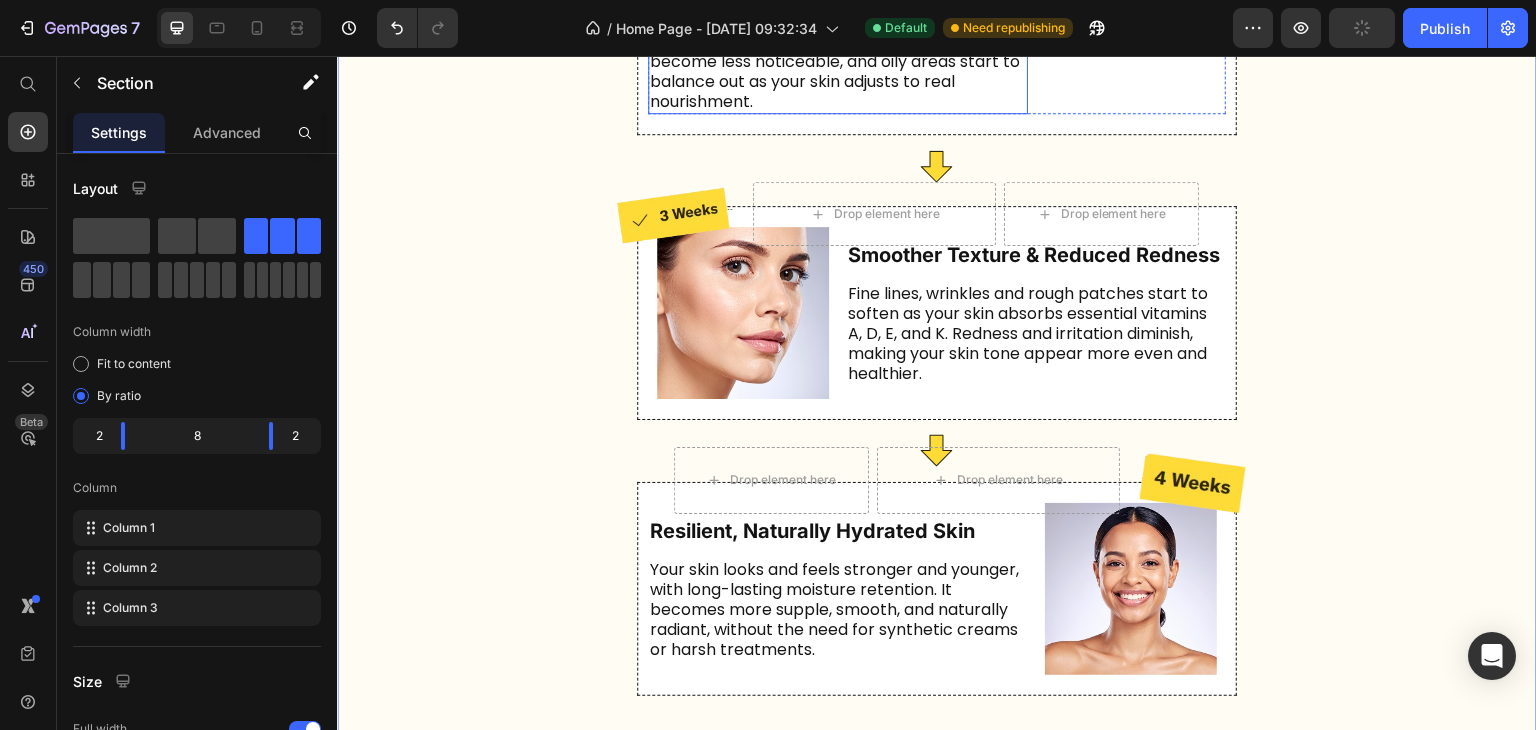 click on "Image
Drop element here Your body's favorite 30-second ritual Text Block
Drop element here Row
Drop element here Here’s What Happens to Your Skin Once You Start Using Our Tallow Balm Heading
Drop element here Row
Drop element here See what happens when you ditch the chemicals and let nature take over. With grass-fed tallow, Manuka honey, and zero toxins, stronger, smoother, and actually healthier — week by week. Text Block
Drop element here Row Image
Drop element here
Drop element here Row Image Deep Hydration & Calming Irritation Heading Your skin will feel more nourished as the natural fats in beef tallow start to restore moisture. Dryness, irritation, and redness begin to subside, especially if your skin has been exposed to harsh skincare products. Text Block Row Row
Icon
Drop element here Row" at bounding box center [937, -44] 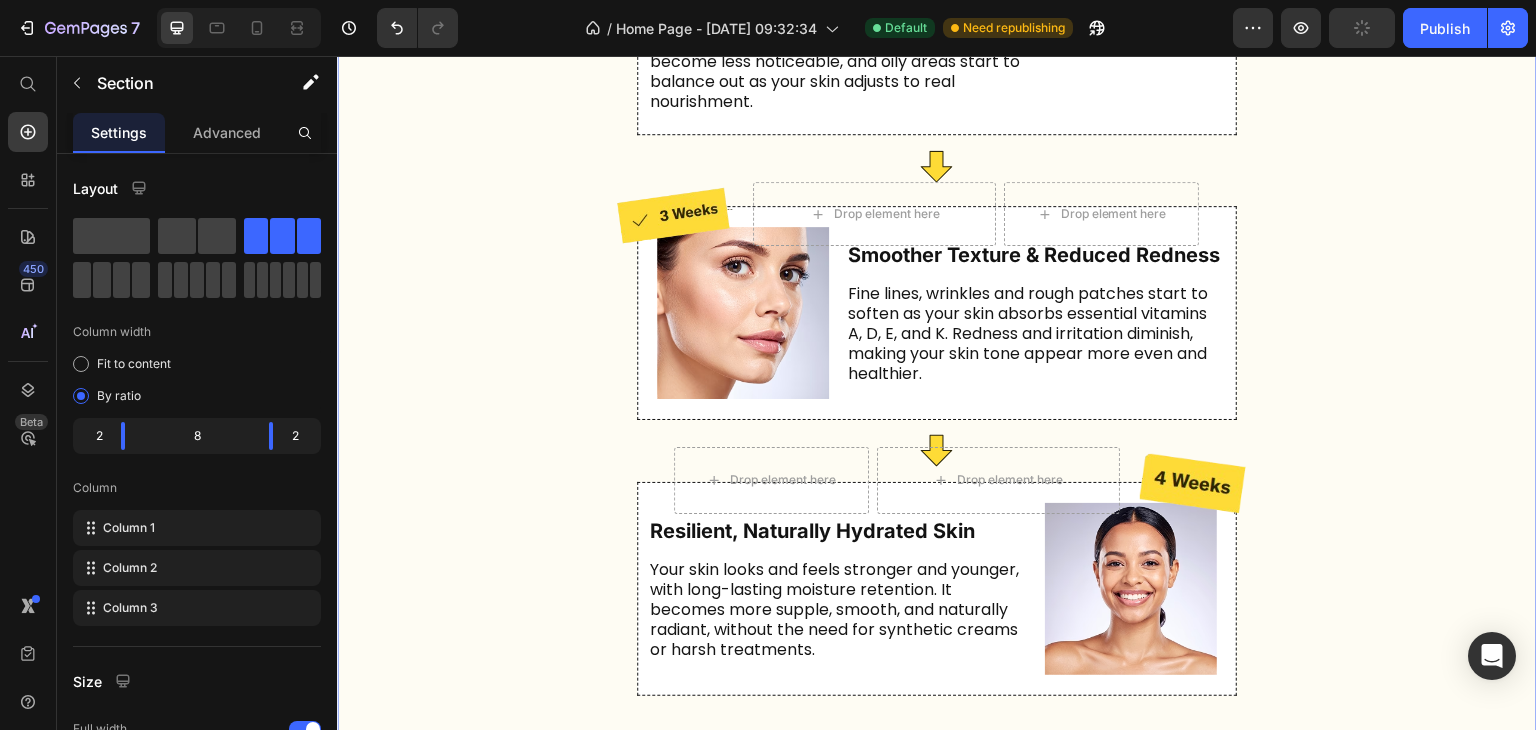 click on "Image" at bounding box center [431, -19] 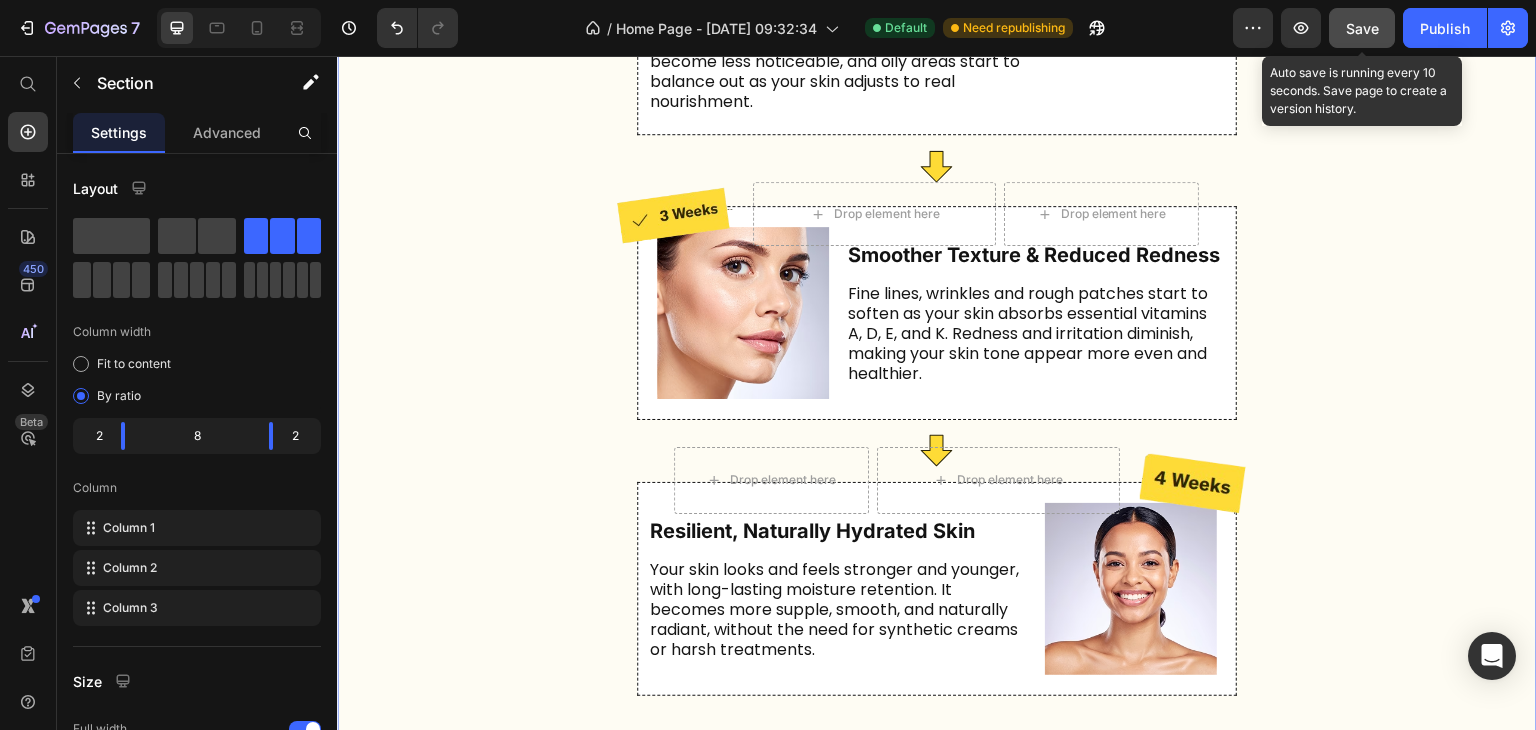 click on "Save" at bounding box center (1362, 28) 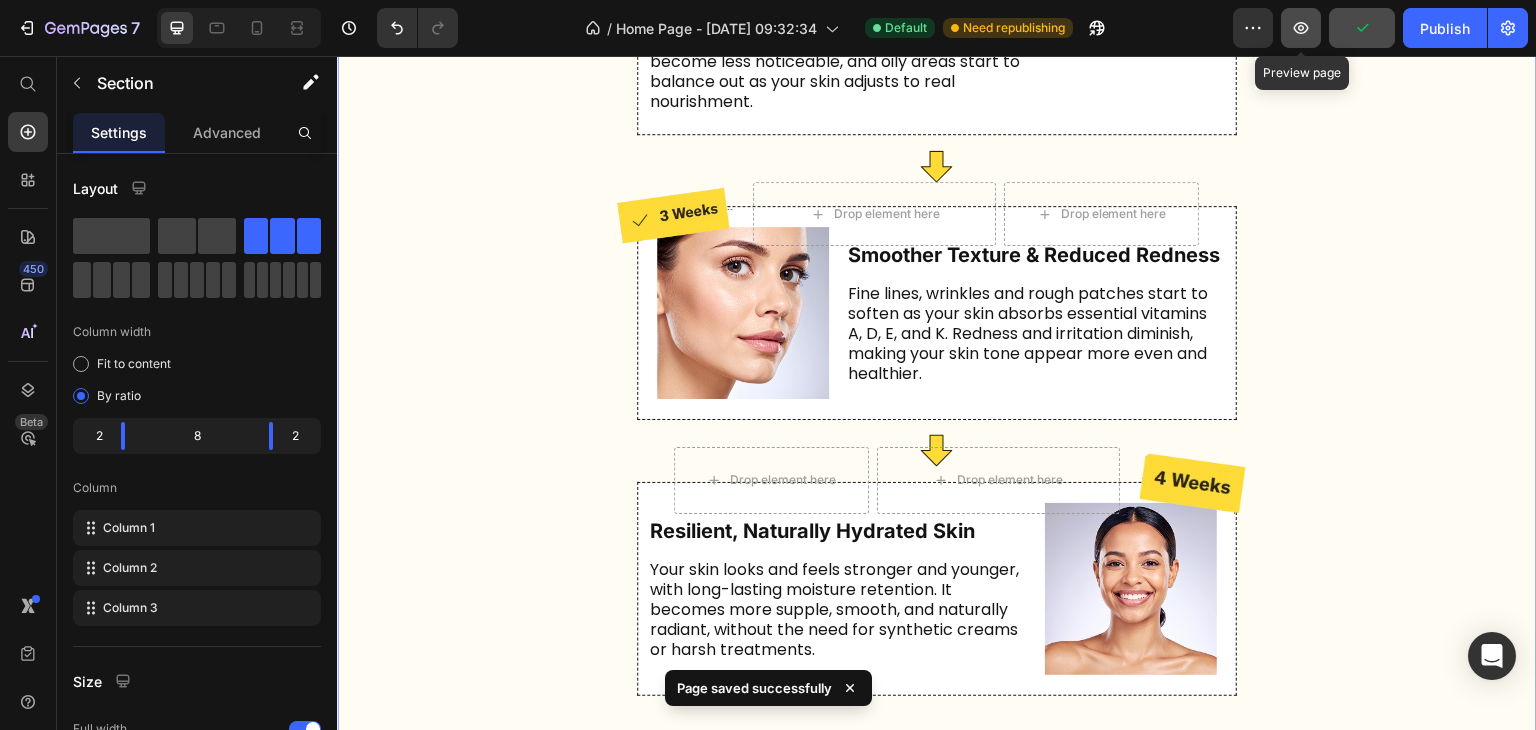 click 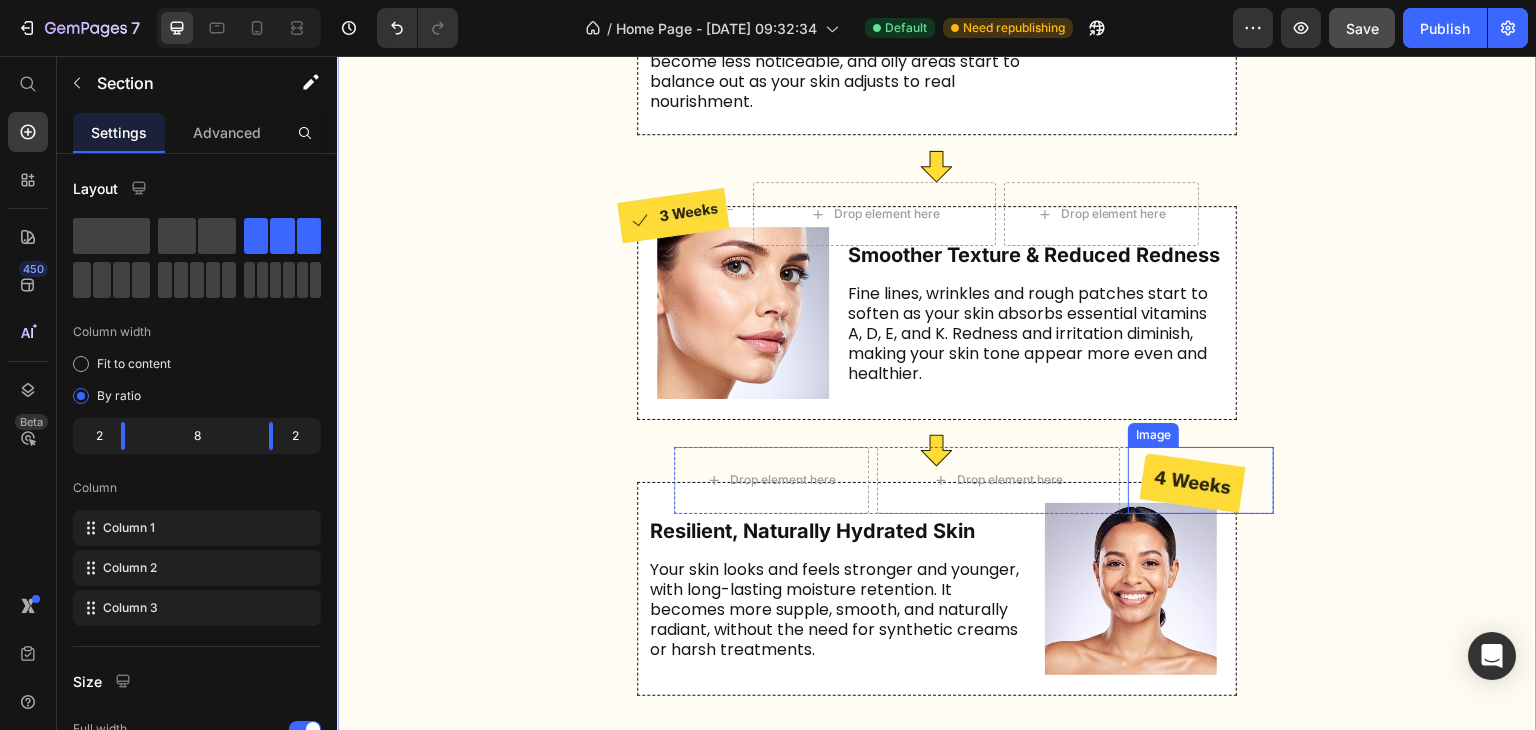 click at bounding box center (1201, 480) 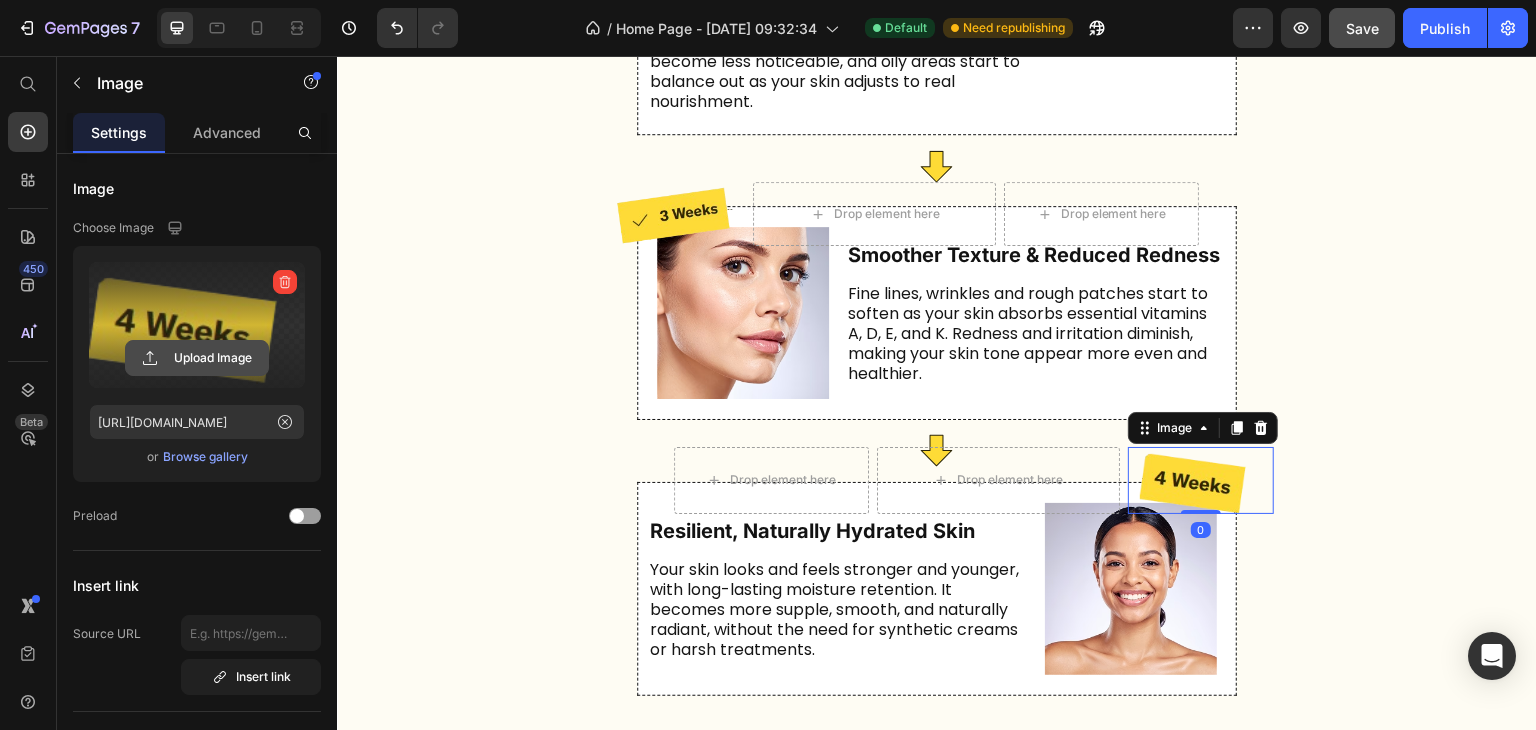 click 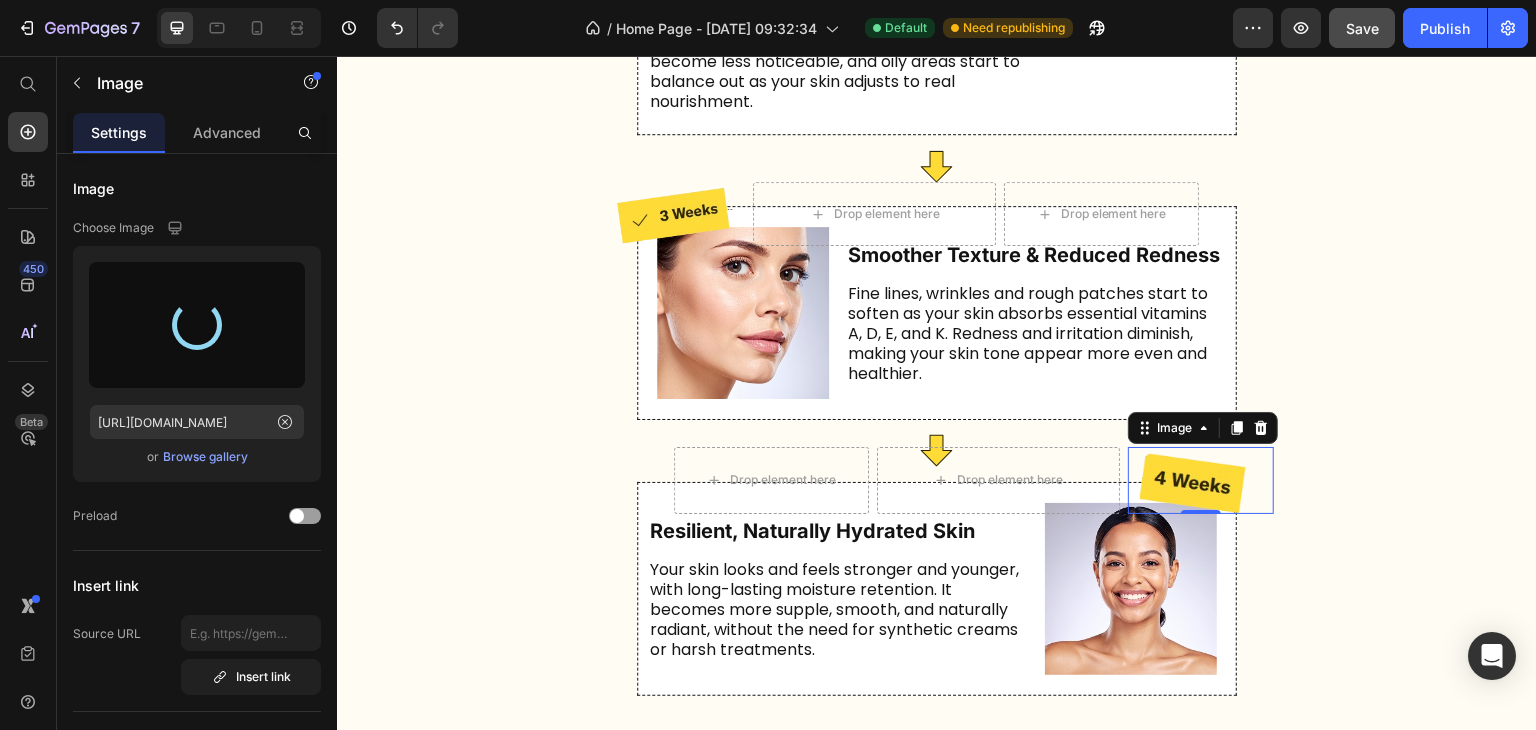 type on "https://cdn.shopify.com/s/files/1/0618/1958/4571/files/gempages_574154828503057177-81c1b523-e9ae-4496-a580-65adccfd1bc6.png" 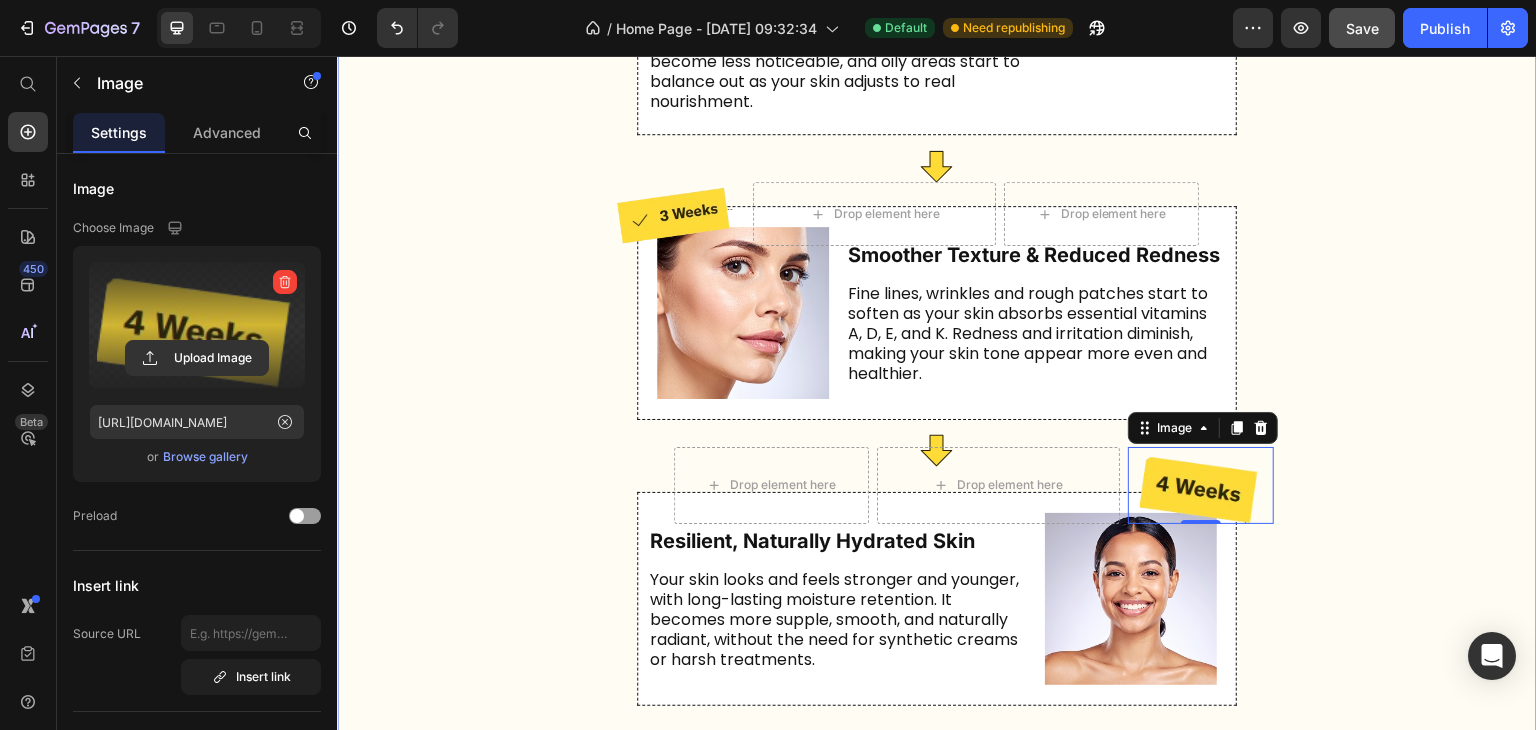 click on "Drop element here Your body's favorite 30-second ritual Text Block
Drop element here Row
Drop element here Here’s What Happens to Your Skin Once You Start Using Our Tallow Balm Heading
Drop element here Row
Drop element here See what happens when you ditch the chemicals and let nature take over. With grass-fed tallow, Manuka honey, and zero toxins, stronger, smoother, and actually healthier — week by week. Text Block
Drop element here Row Image
Drop element here
Drop element here Row Image Deep Hydration & Calming Irritation Heading Your skin will feel more nourished as the natural fats in beef tallow start to restore moisture. Dryness, irritation, and redness begin to subside, especially if your skin has been exposed to harsh skincare products. Text Block Row Row
Icon
Drop element here
Row" at bounding box center (936, -14) 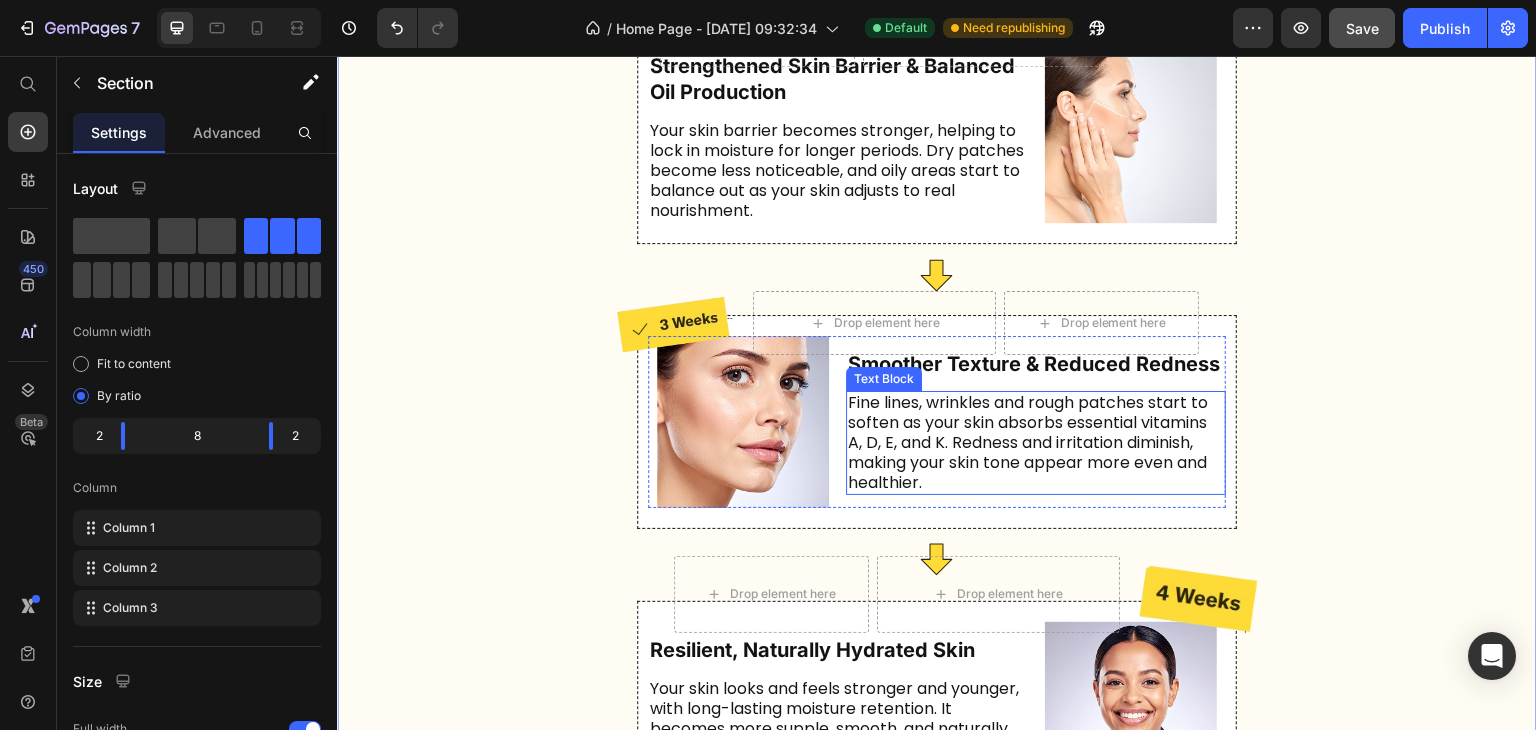 scroll, scrollTop: 6288, scrollLeft: 0, axis: vertical 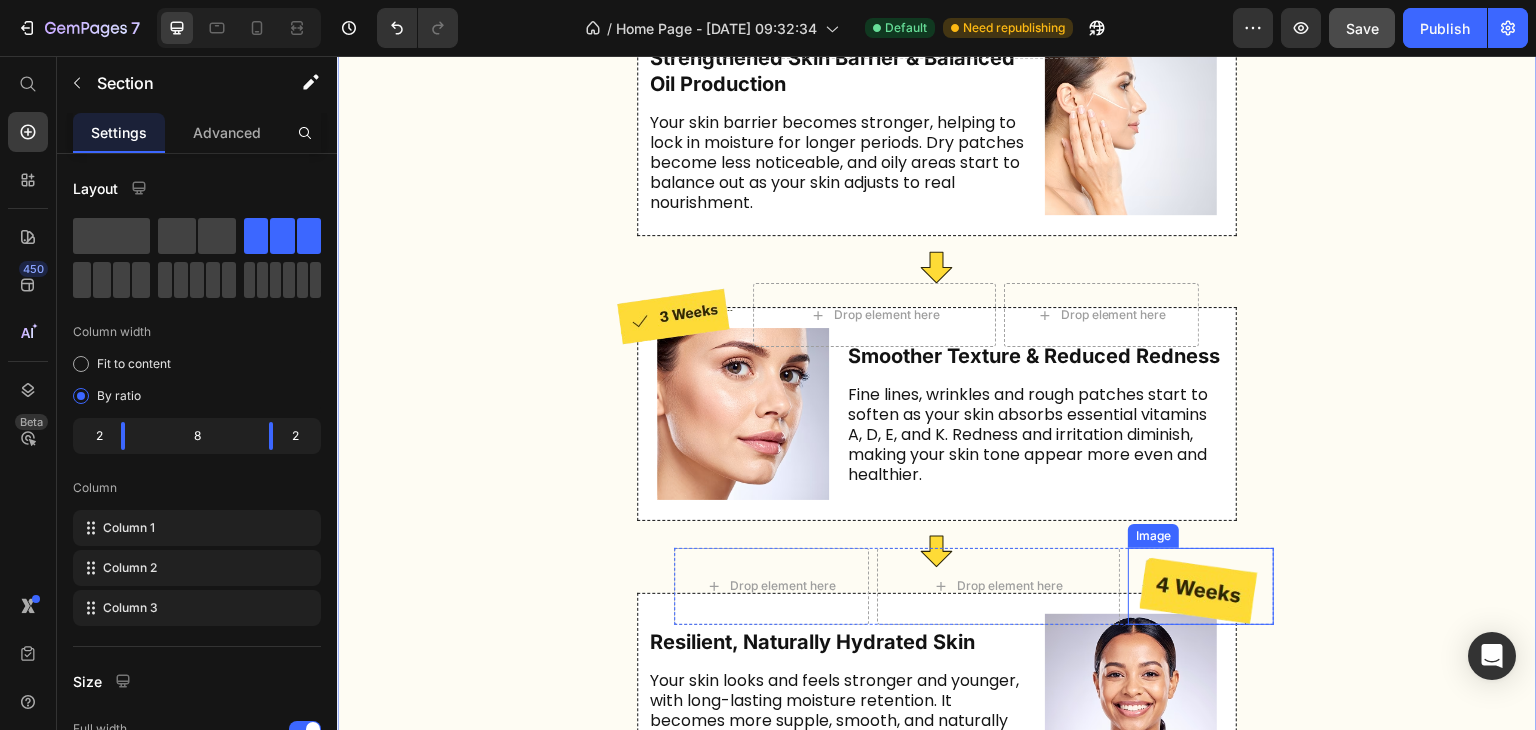 click at bounding box center (1201, 586) 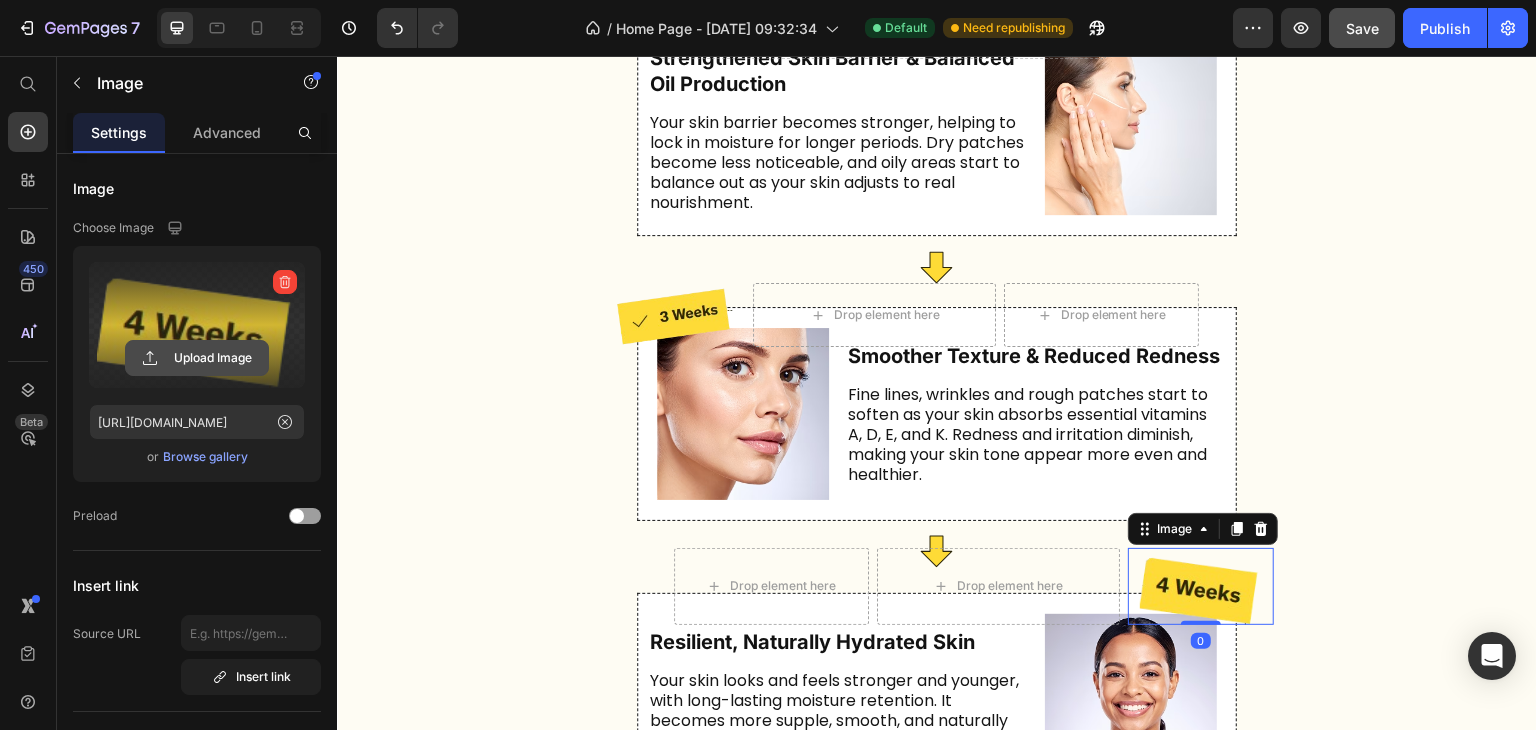 click 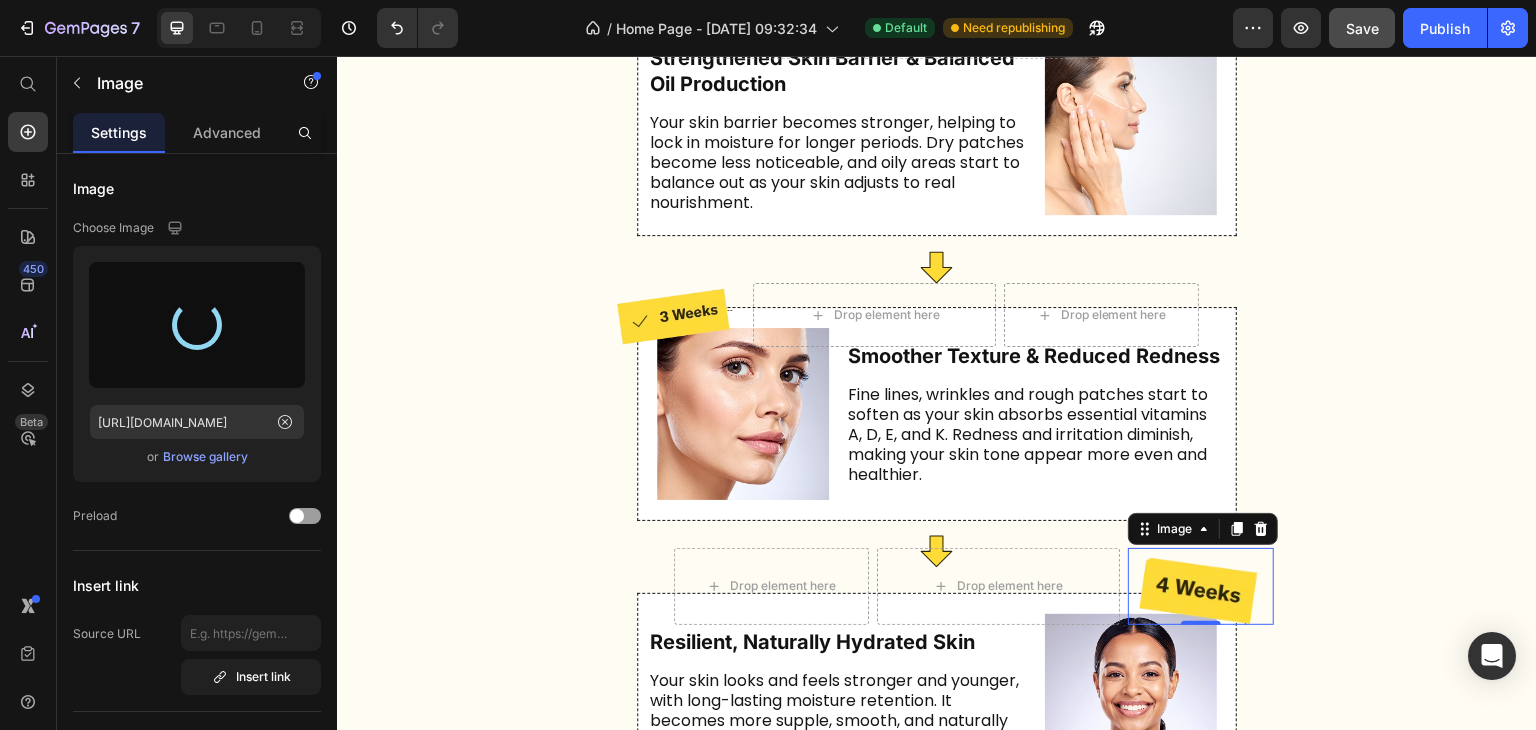 type on "[URL][DOMAIN_NAME]" 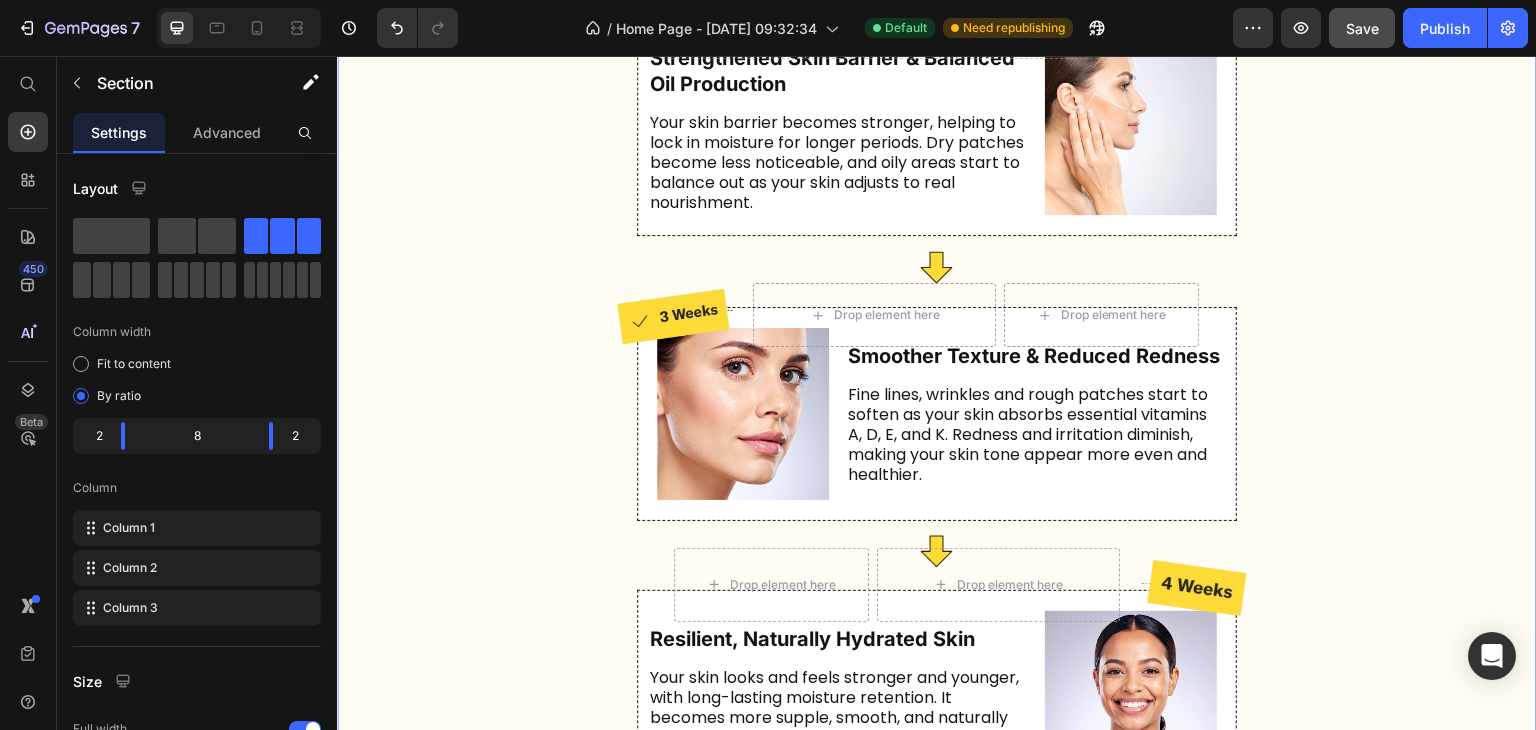 click on "Image" at bounding box center [1442, 85] 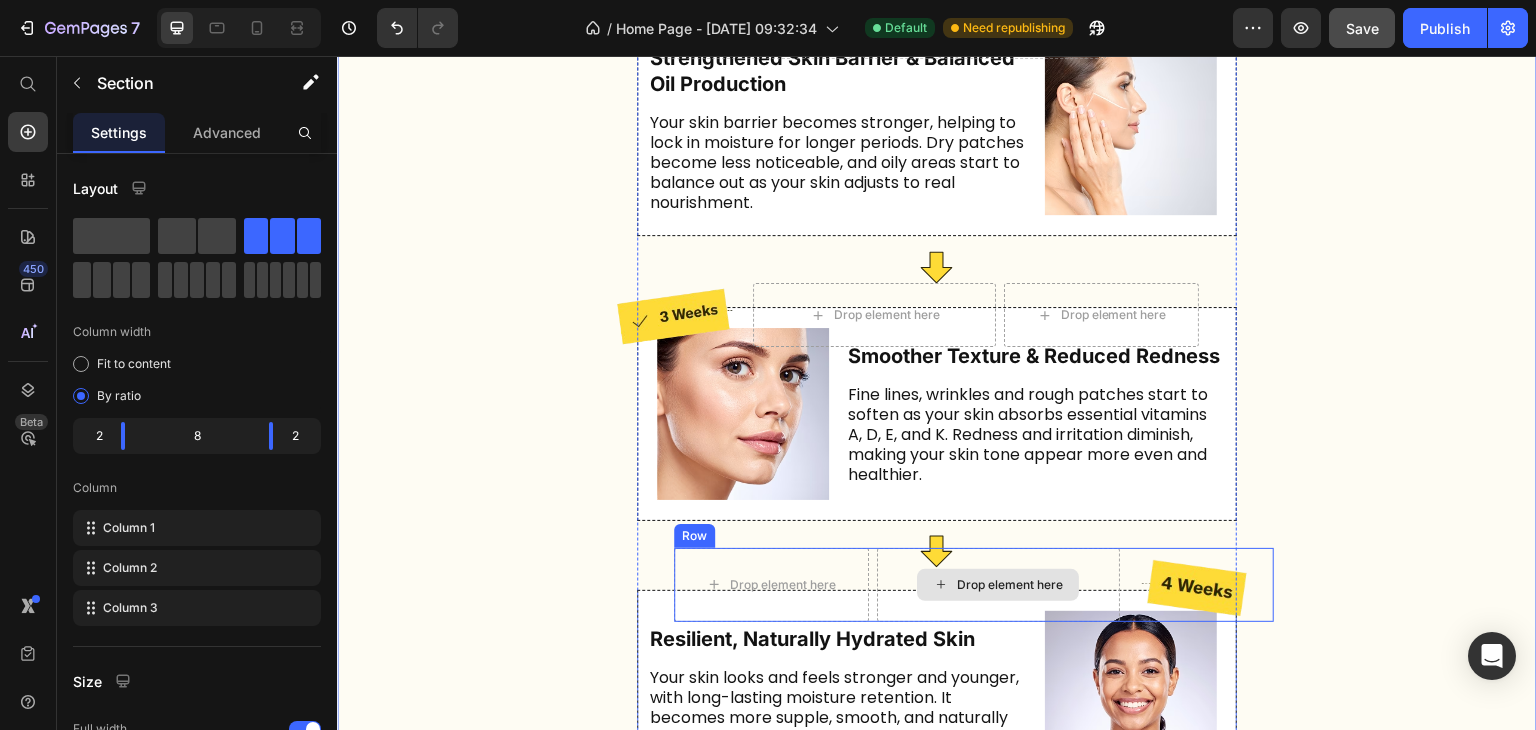 click on "Drop element here" at bounding box center [998, 585] 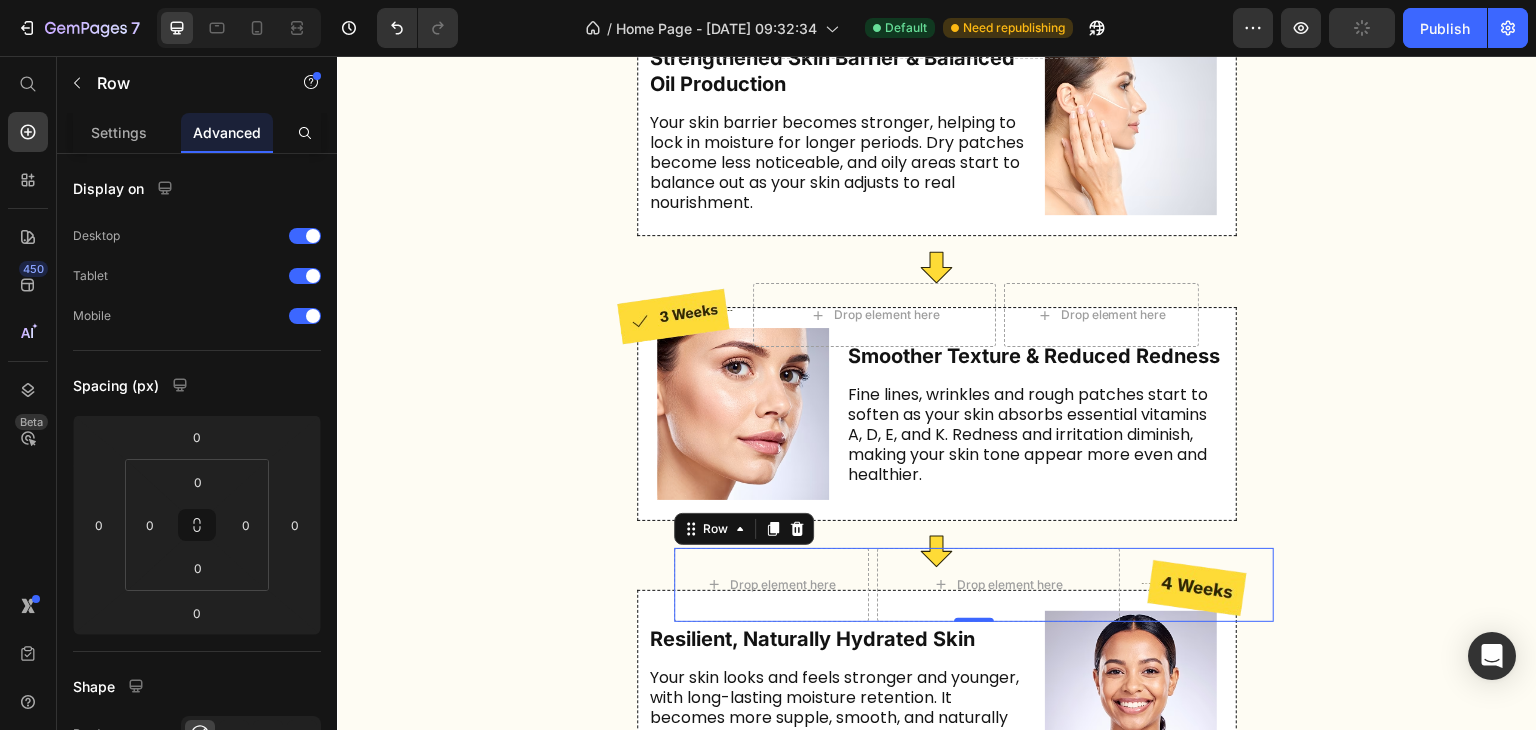 click on "-75" at bounding box center [250, 955] 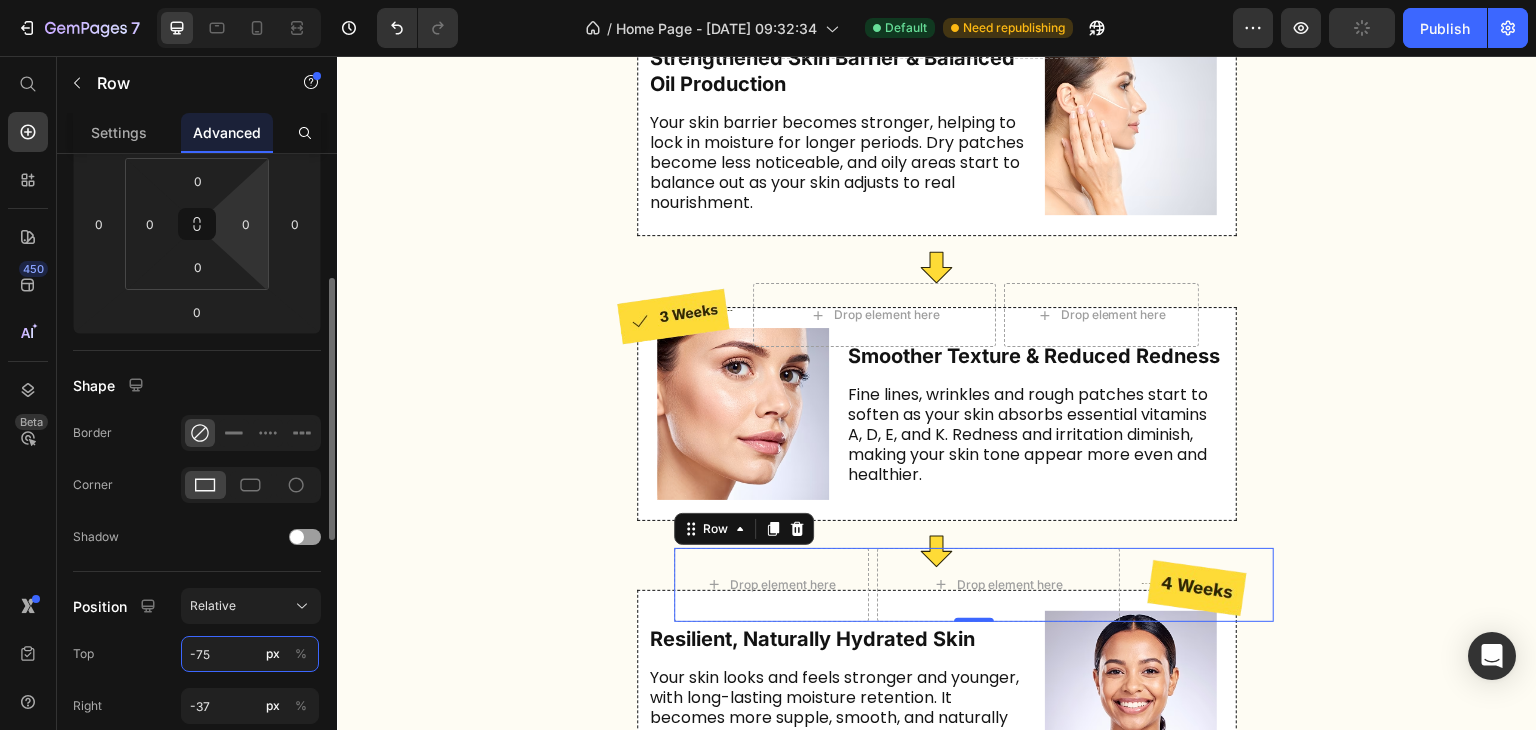 scroll, scrollTop: 317, scrollLeft: 0, axis: vertical 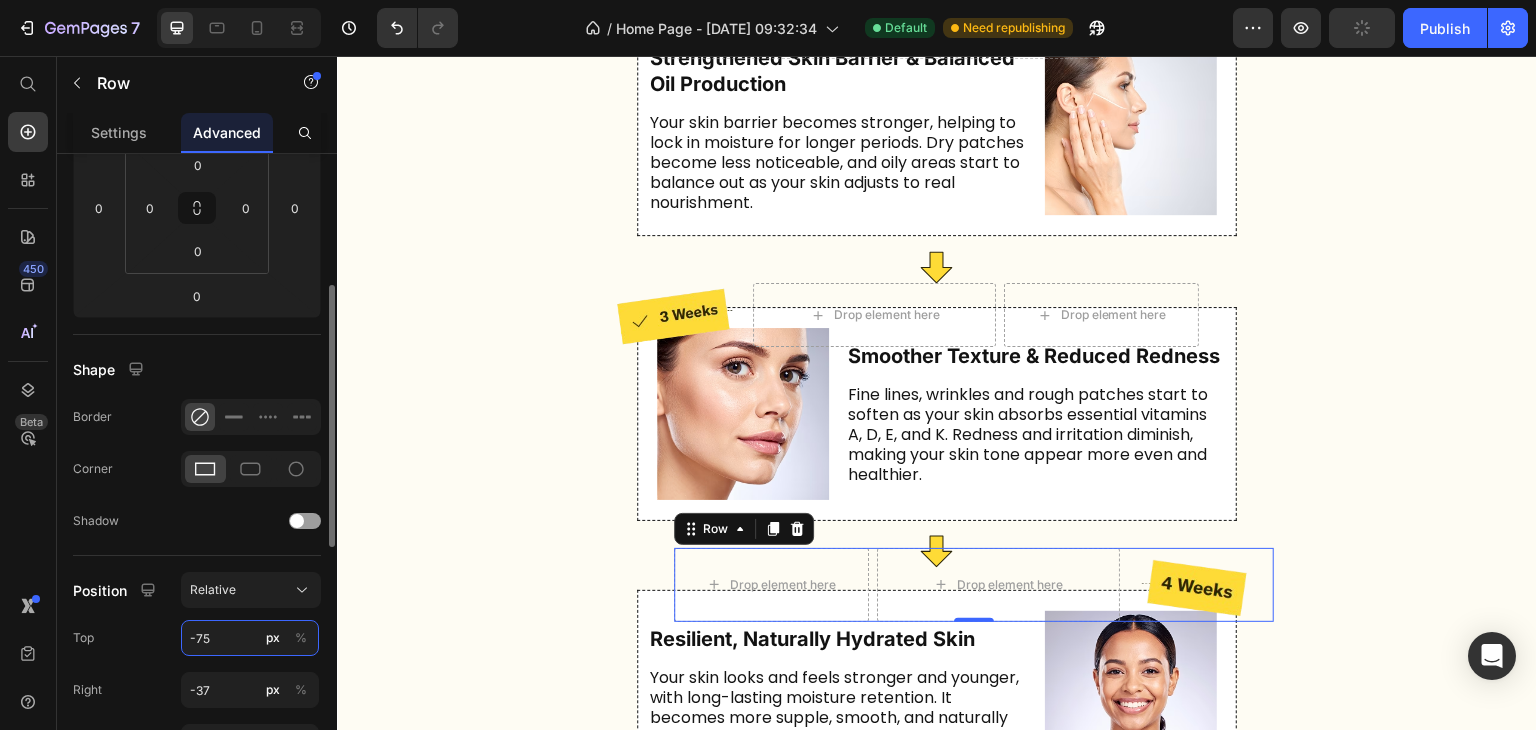 click on "-75" at bounding box center [250, 638] 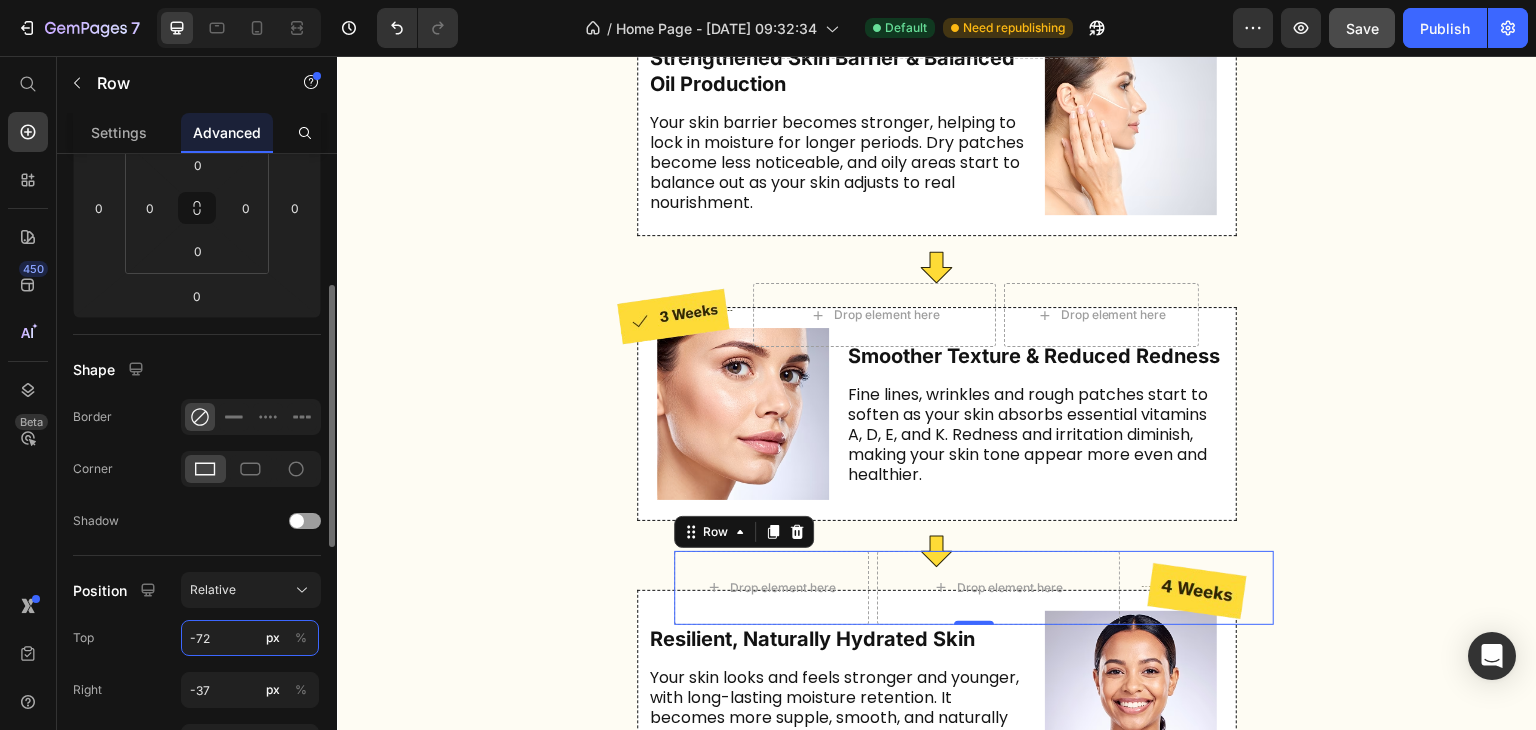 type on "-71" 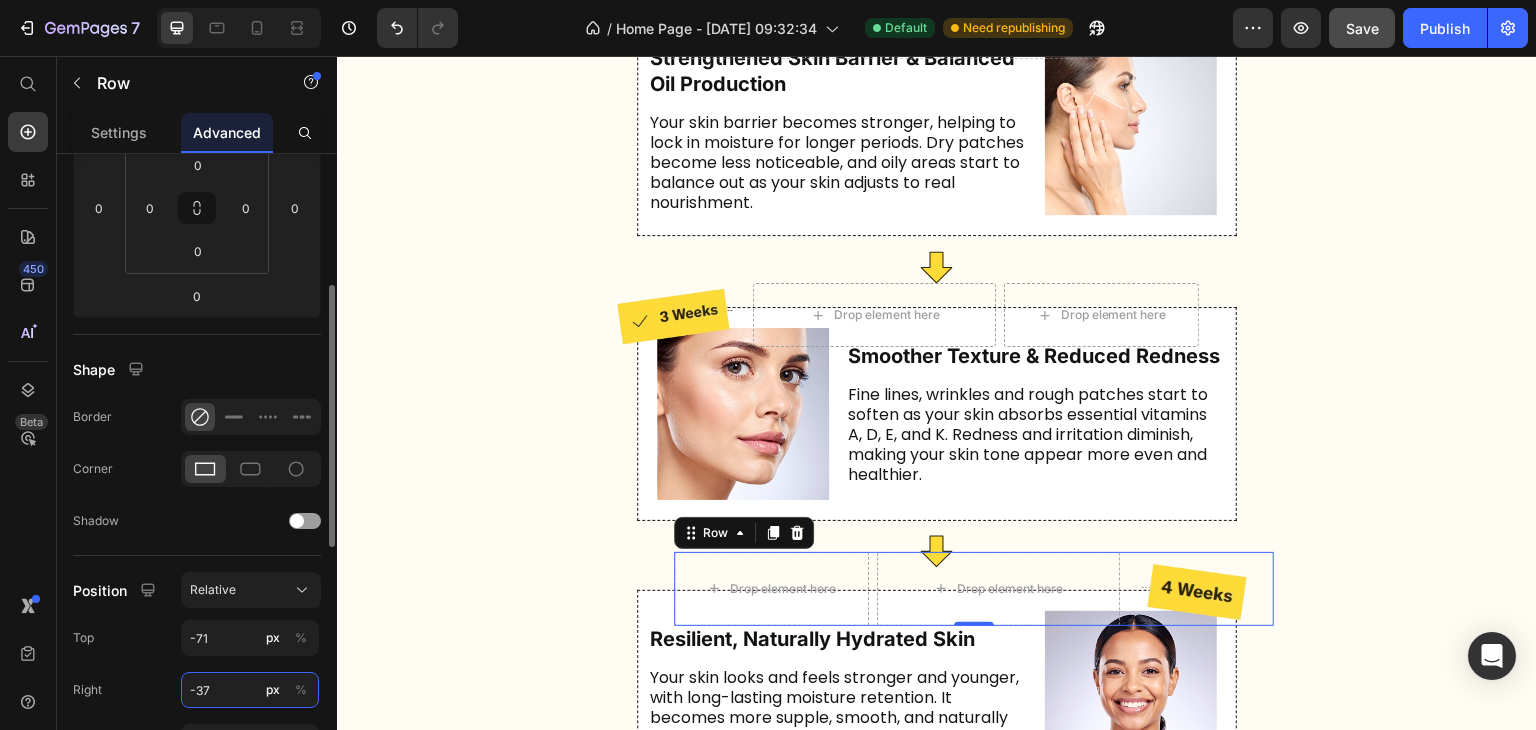 click on "-37" at bounding box center (250, 690) 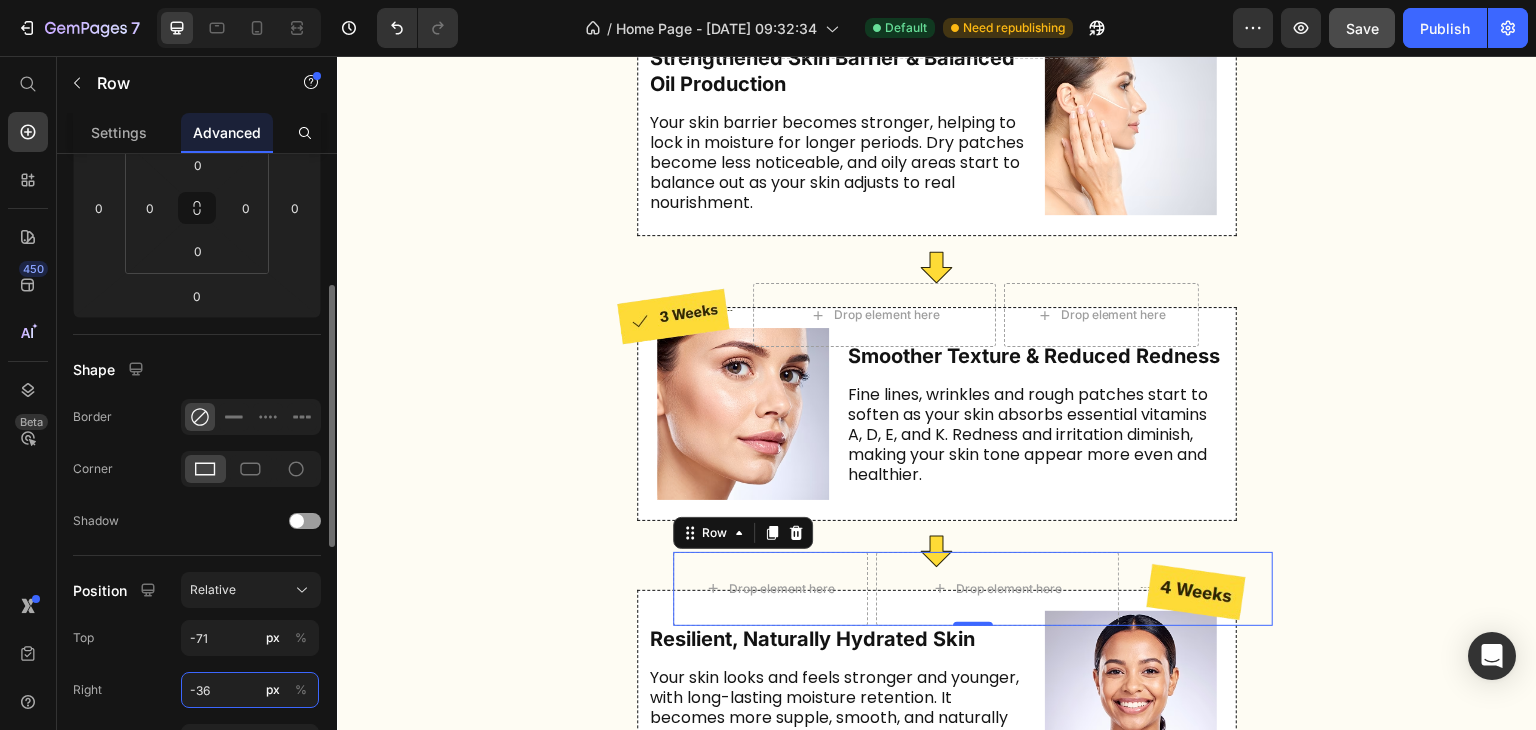 type on "-35" 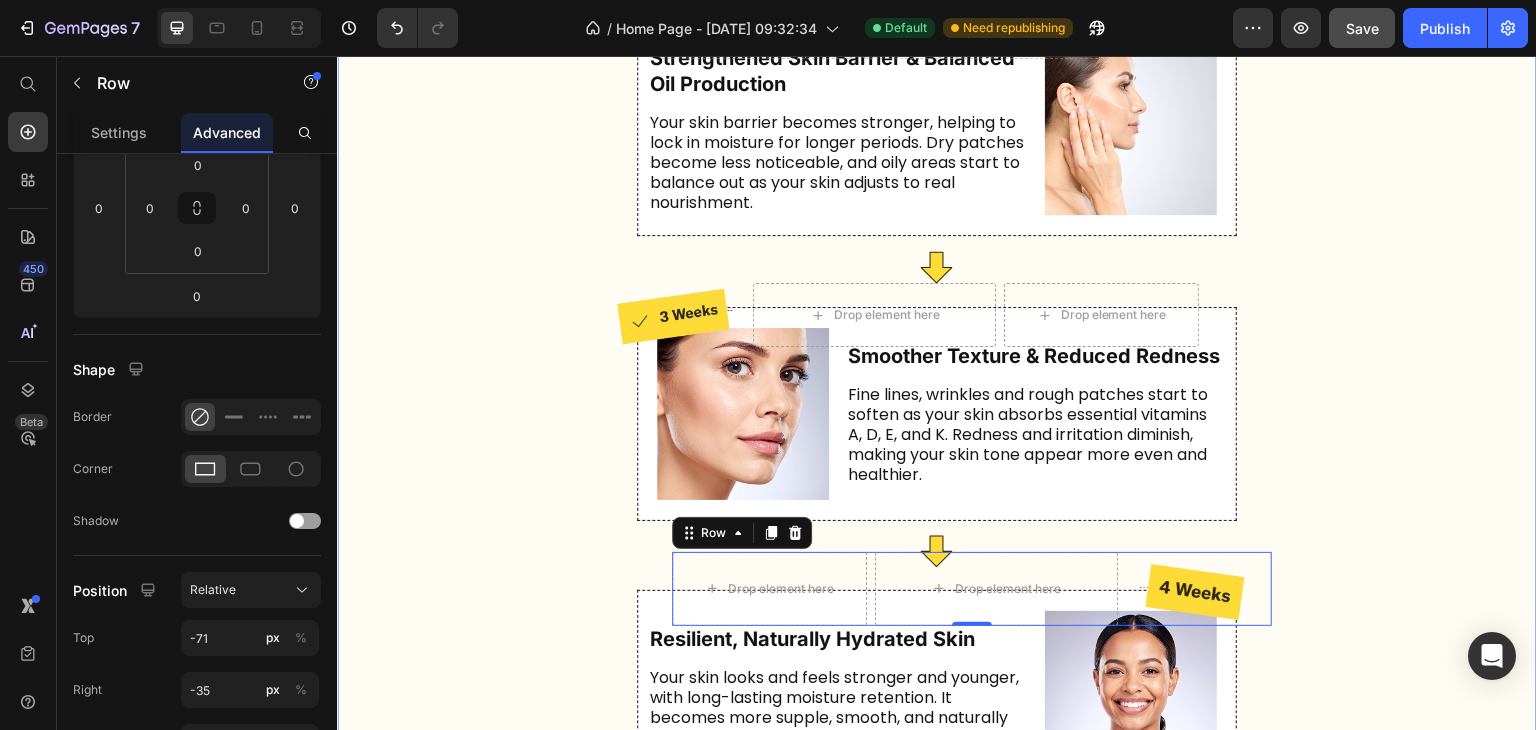 click on "Image" at bounding box center [431, 85] 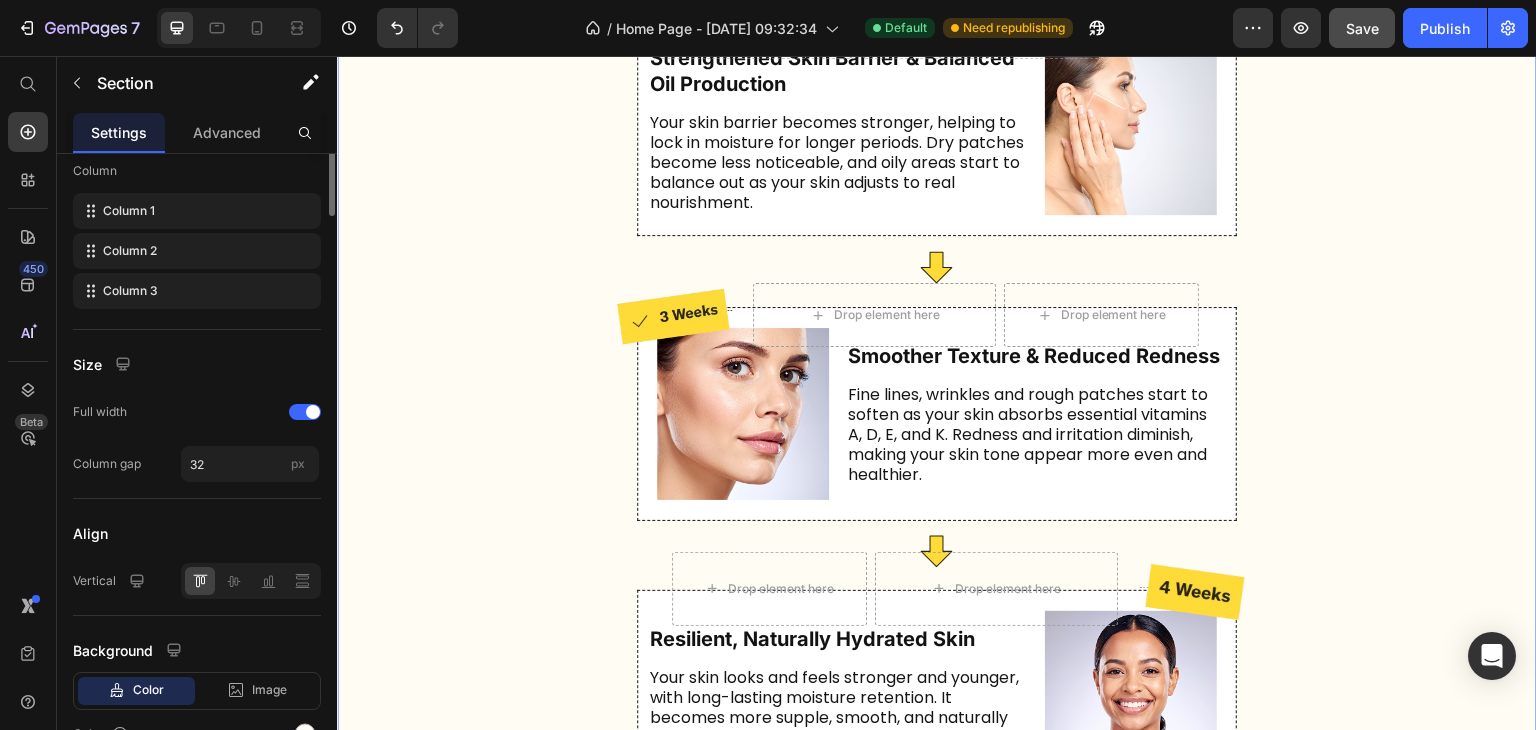 scroll, scrollTop: 0, scrollLeft: 0, axis: both 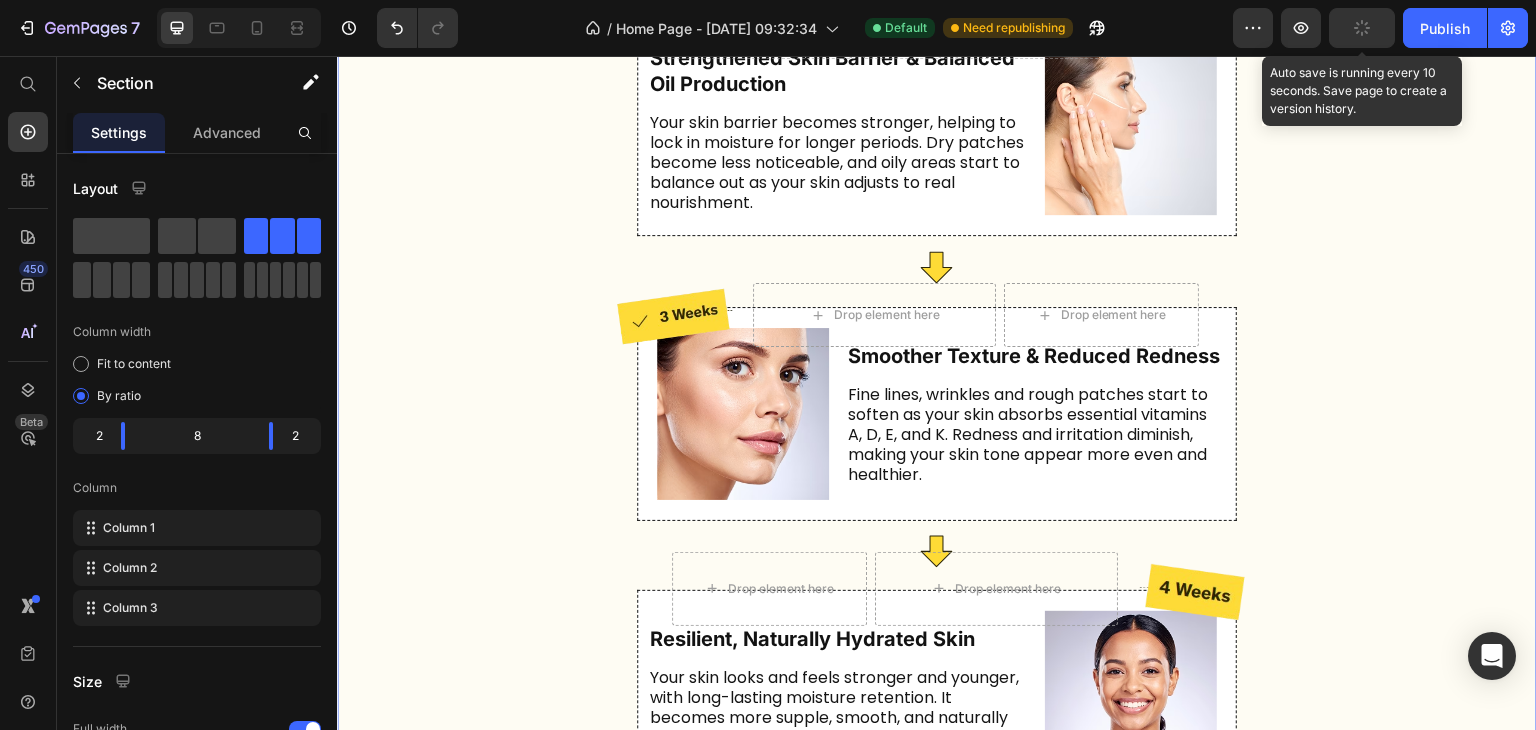 click 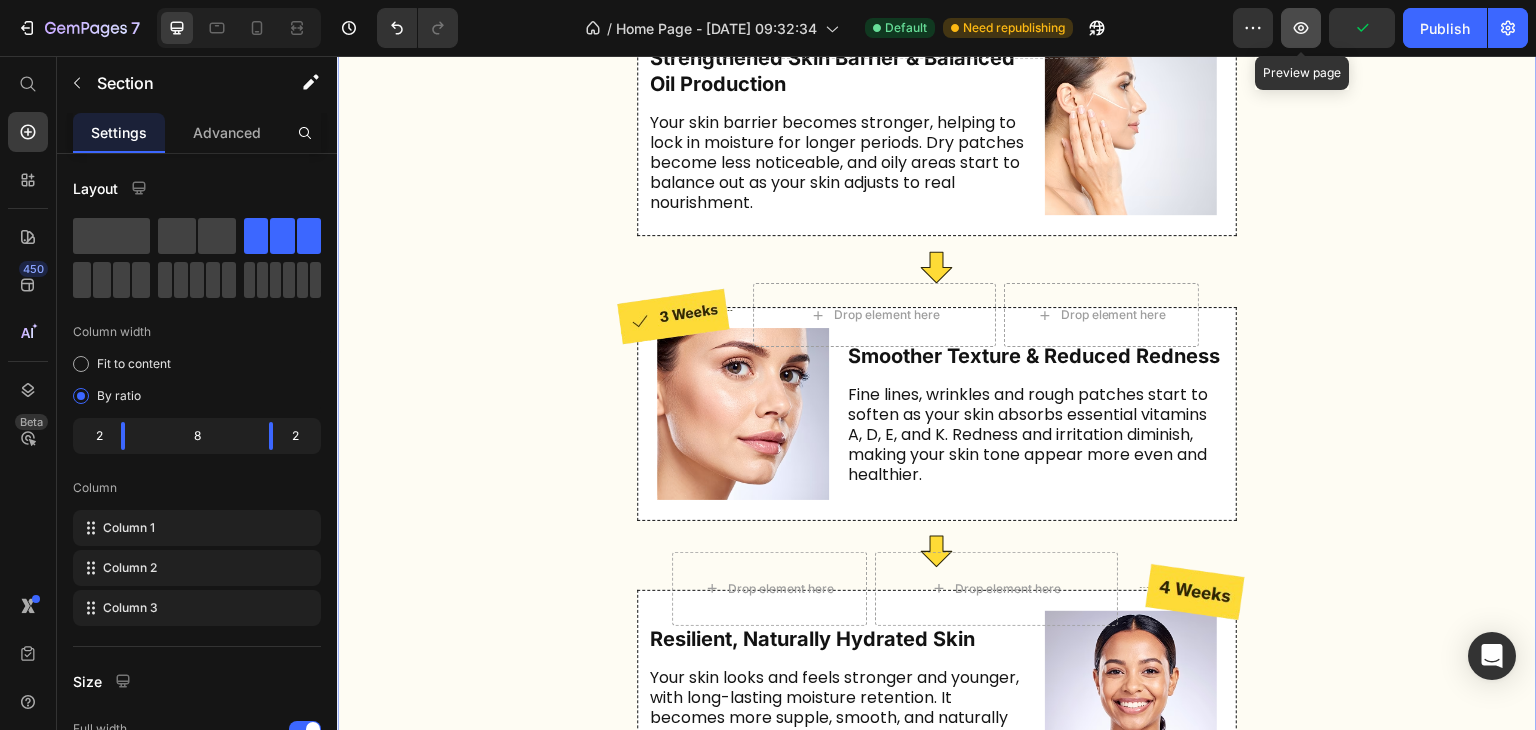 click 